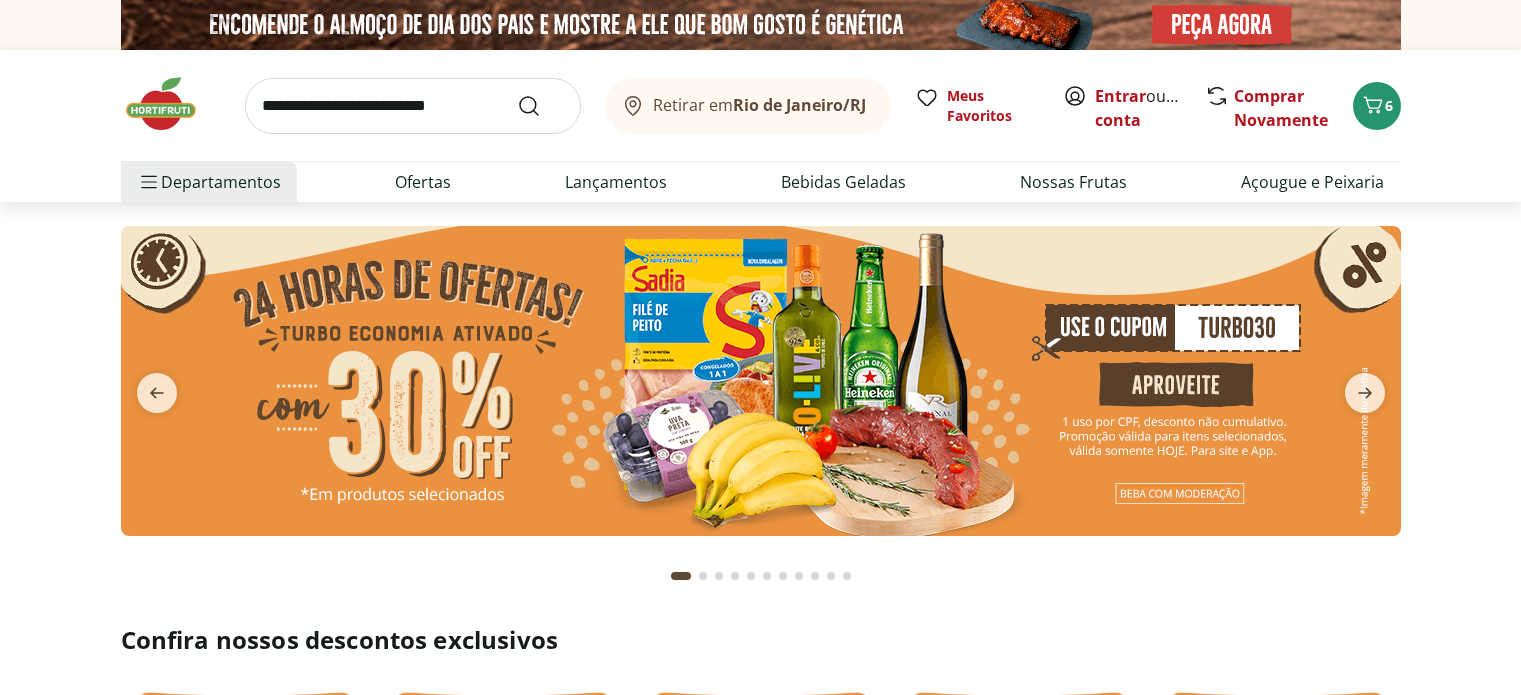 scroll, scrollTop: 0, scrollLeft: 0, axis: both 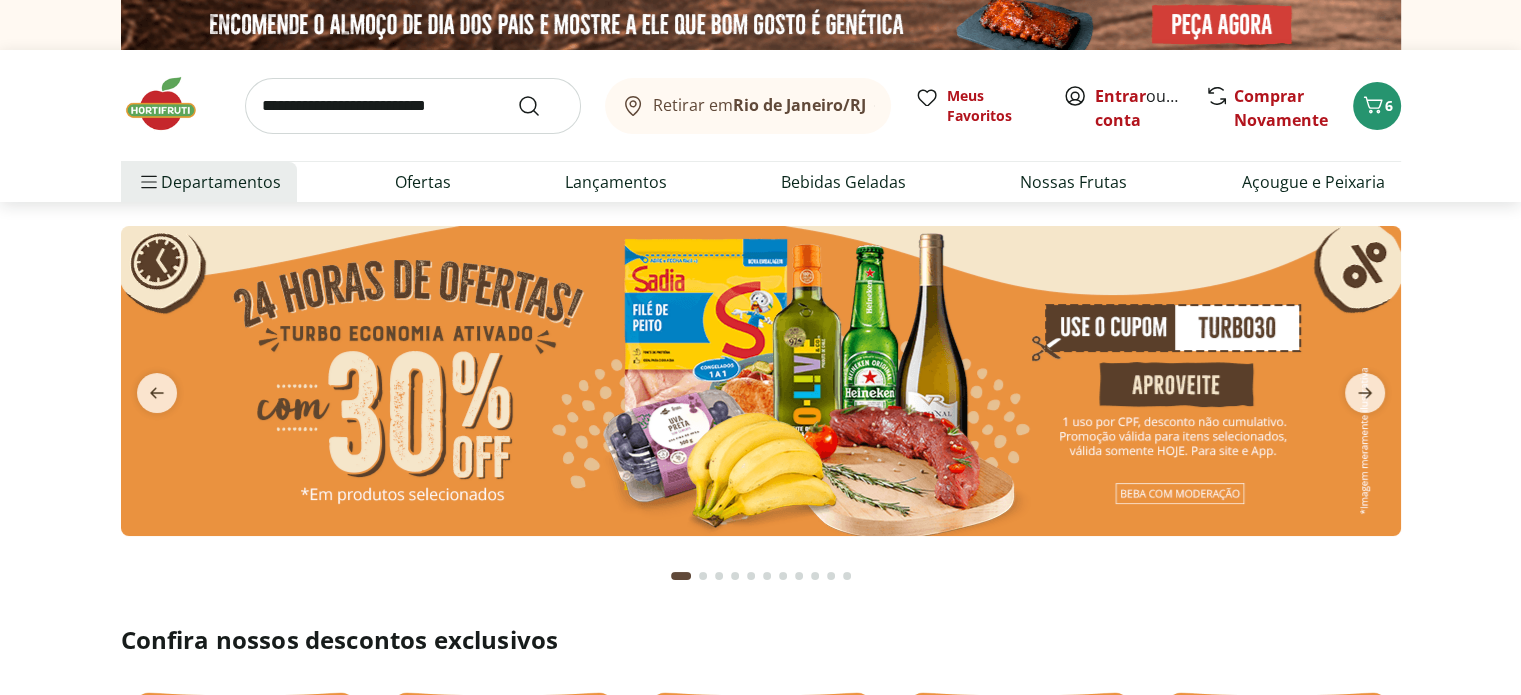 click at bounding box center [761, 381] 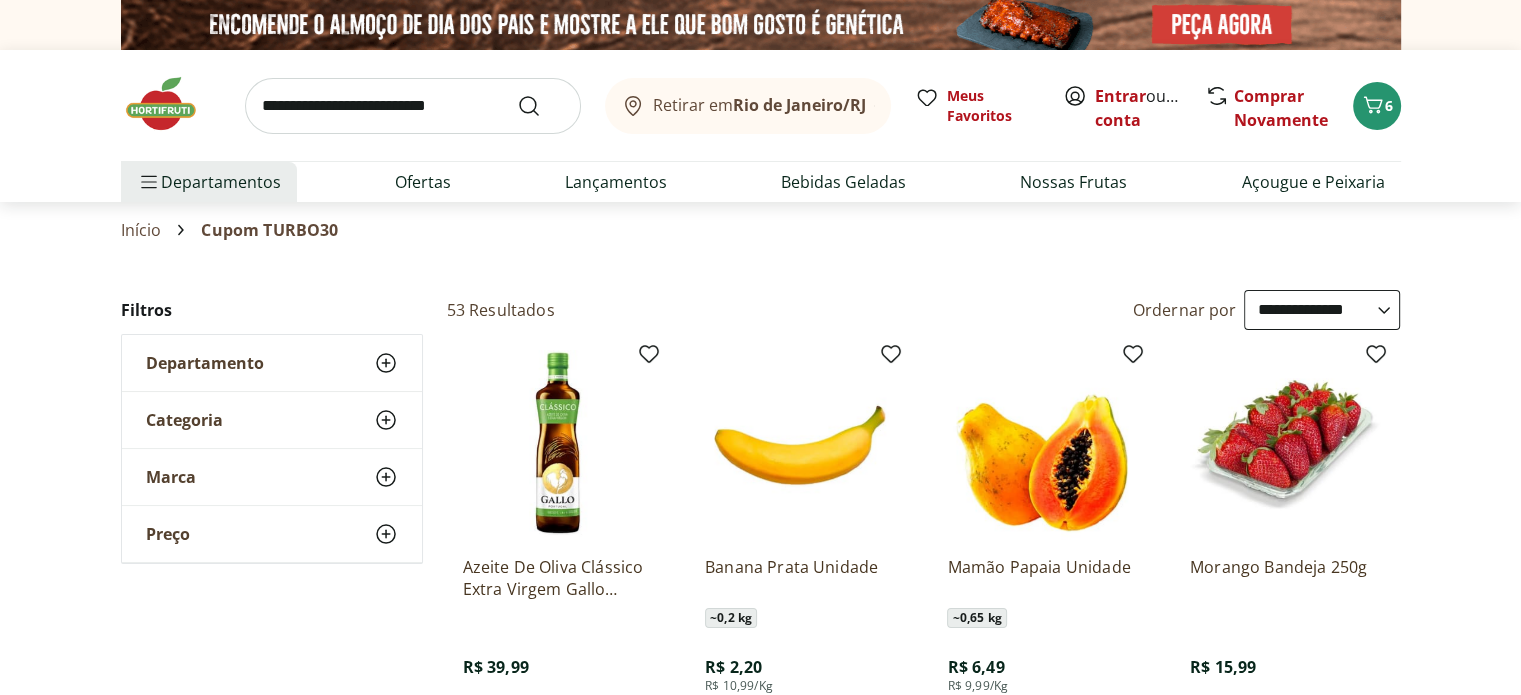 scroll, scrollTop: 100, scrollLeft: 0, axis: vertical 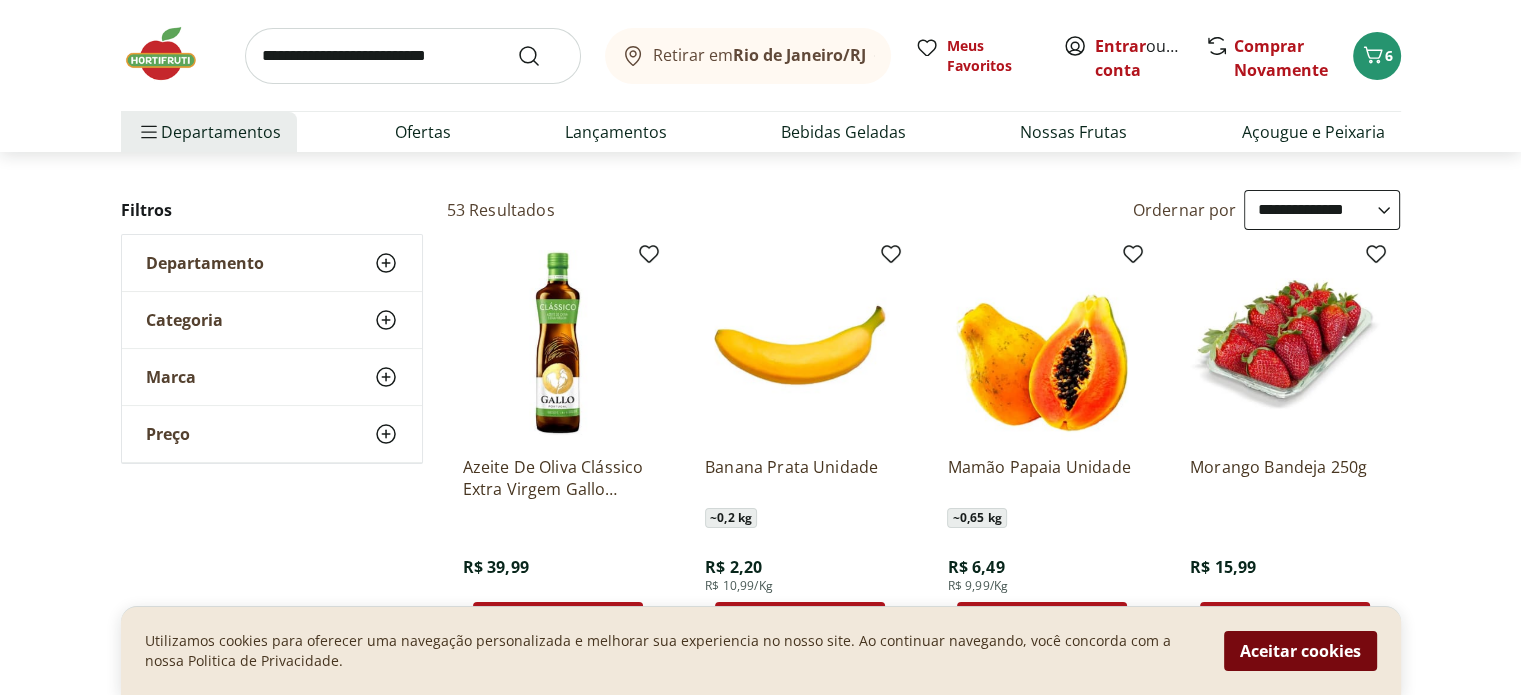 click on "Aceitar cookies" at bounding box center (1300, 651) 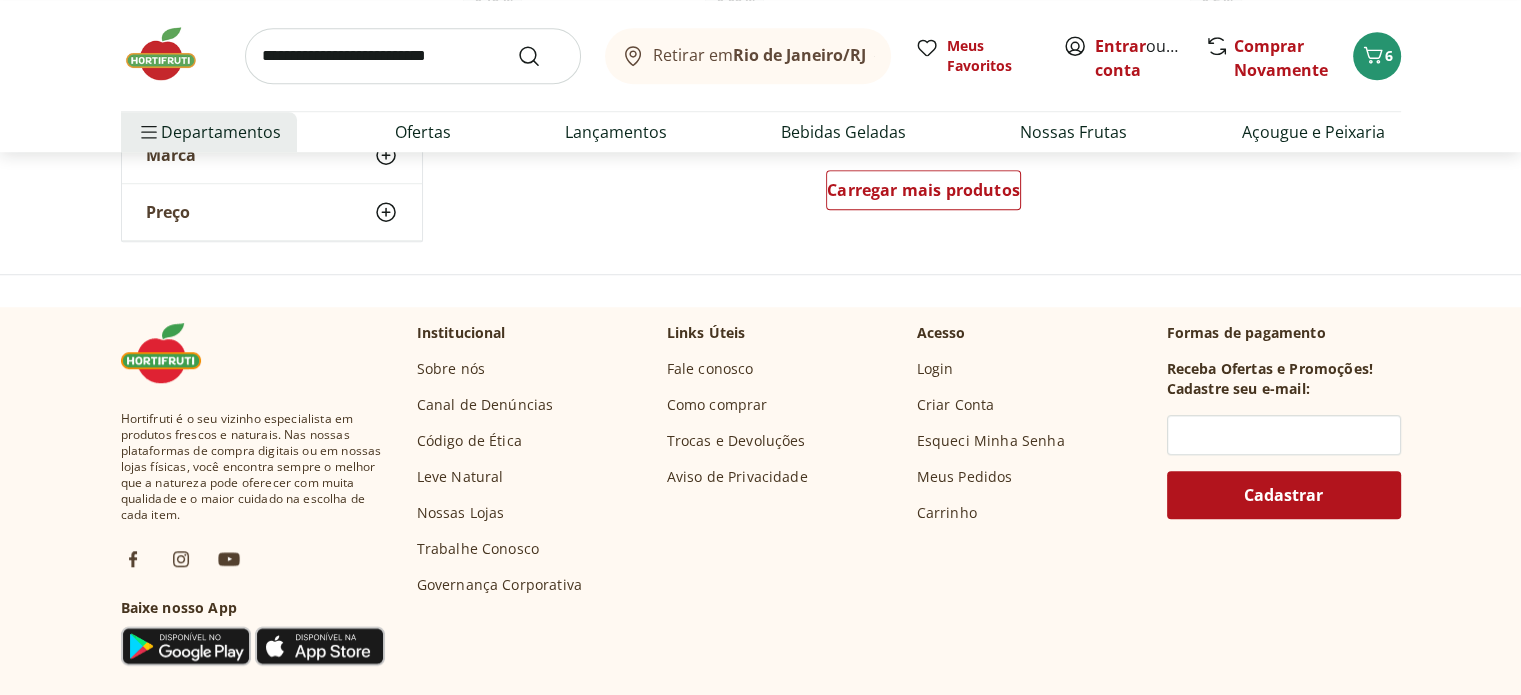 scroll, scrollTop: 1300, scrollLeft: 0, axis: vertical 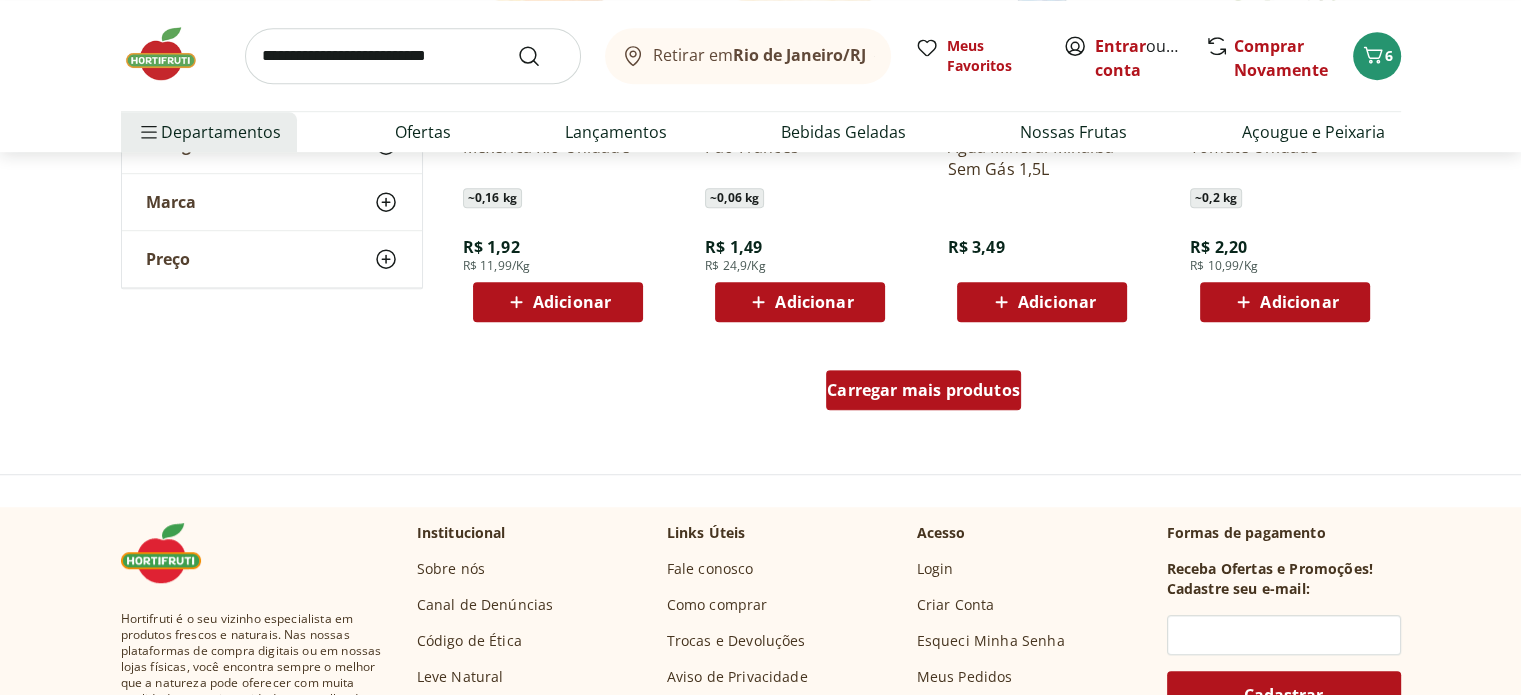 click on "Carregar mais produtos" at bounding box center (923, 390) 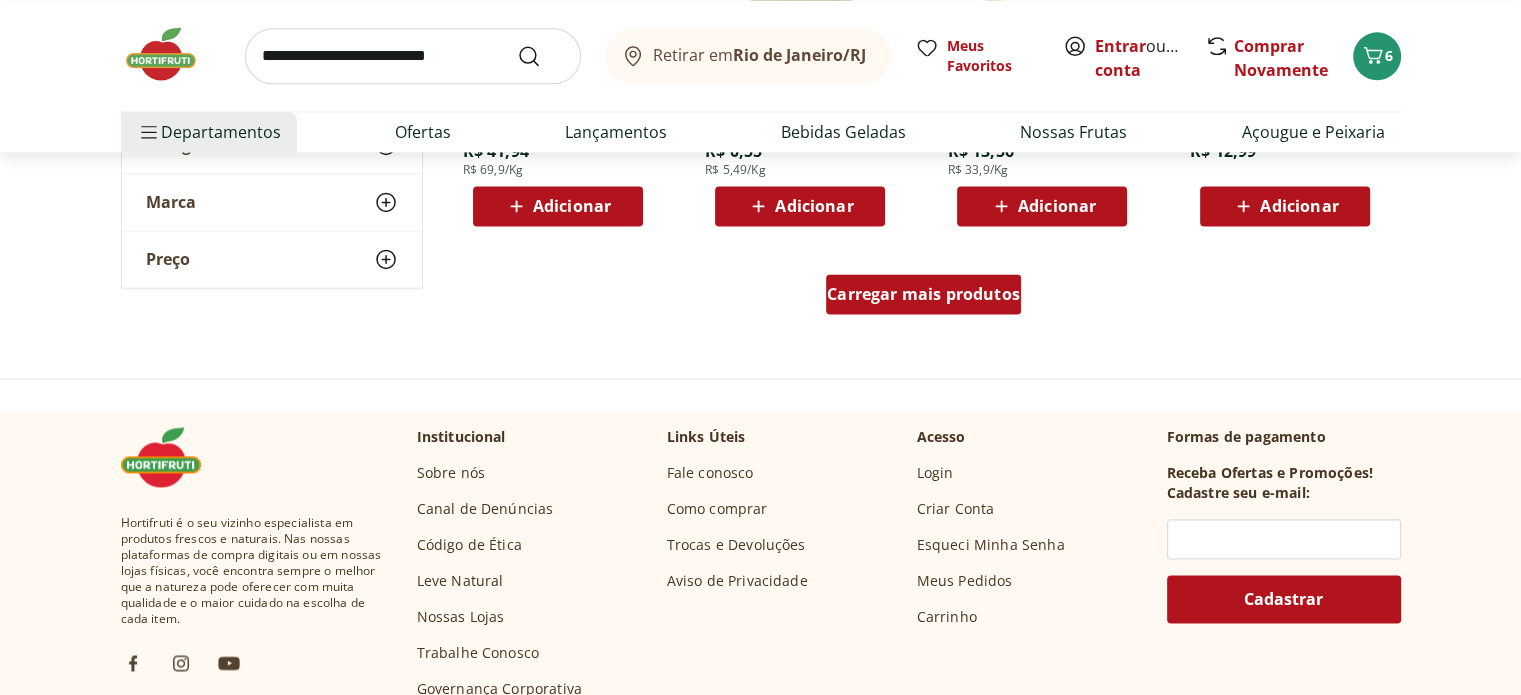 scroll, scrollTop: 2800, scrollLeft: 0, axis: vertical 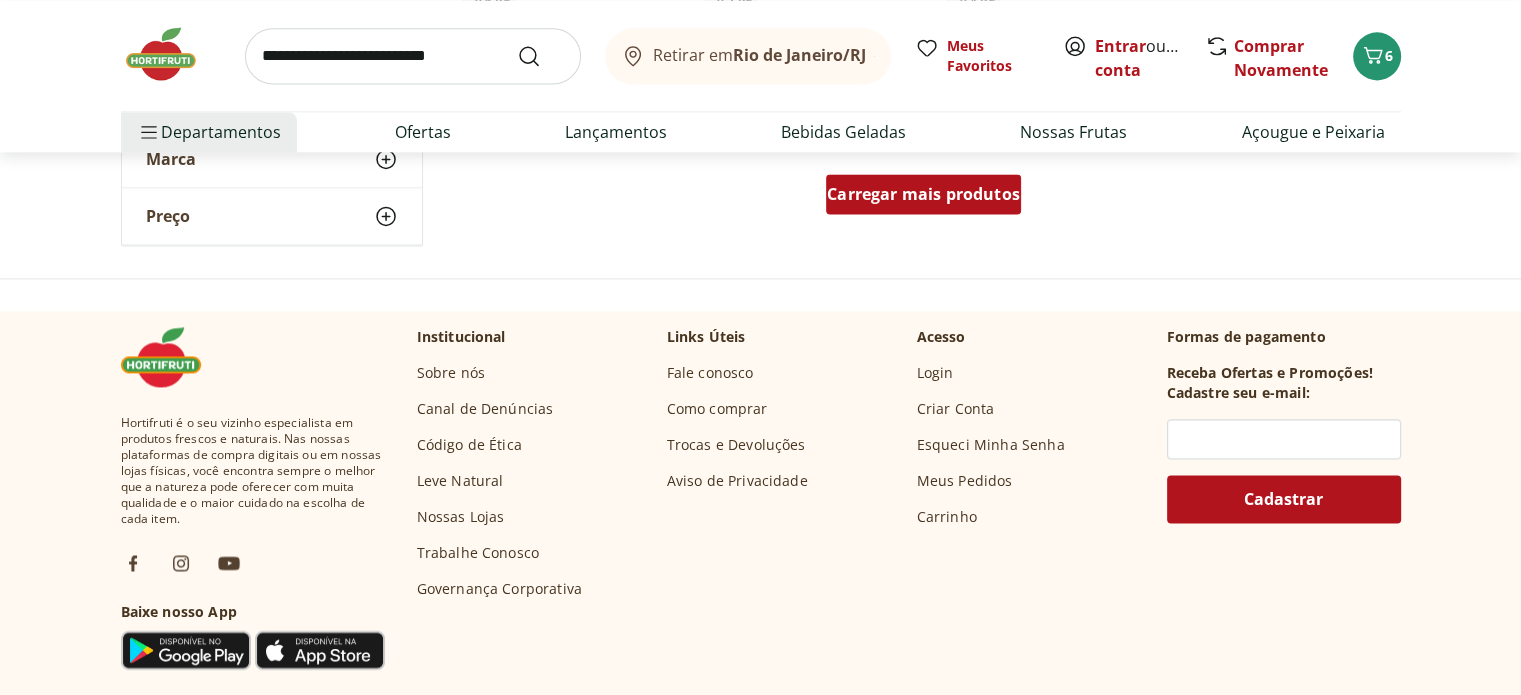 click on "Carregar mais produtos" at bounding box center (923, 194) 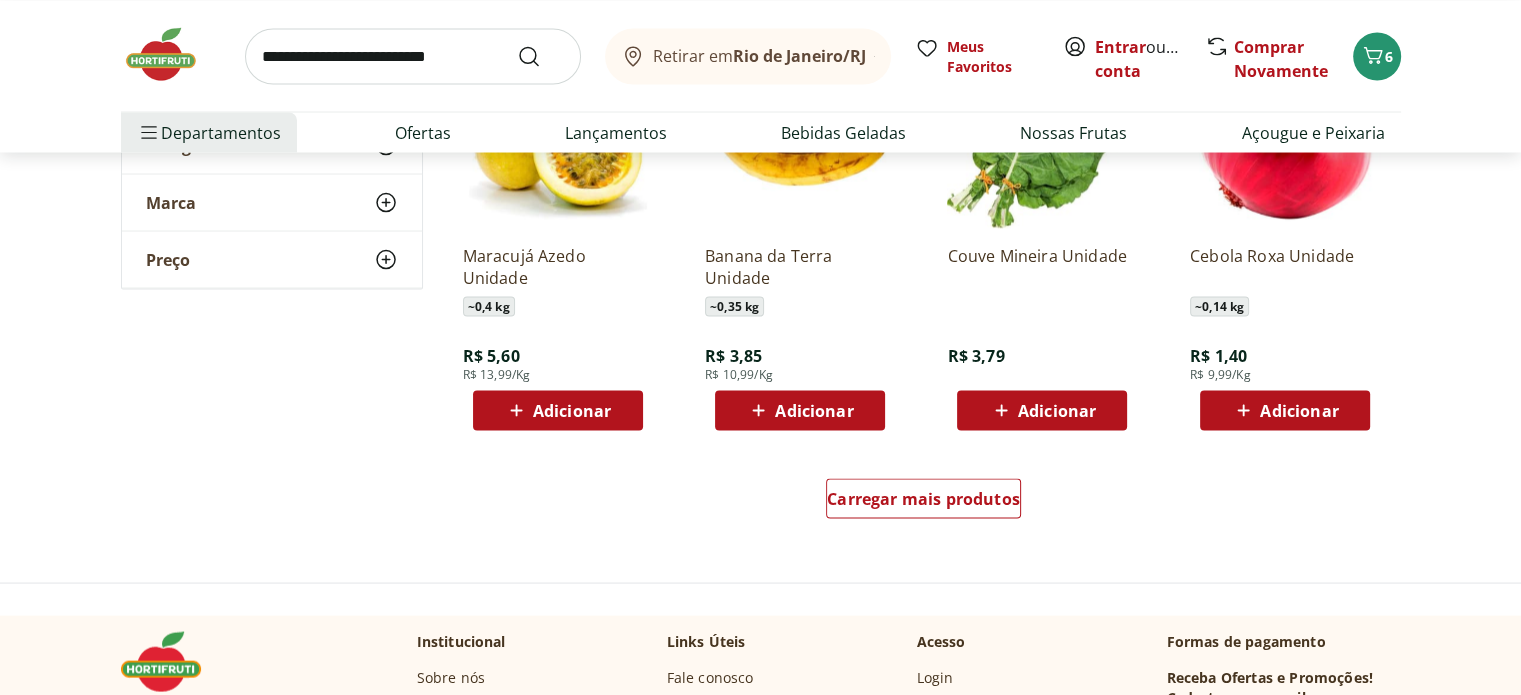 scroll, scrollTop: 4000, scrollLeft: 0, axis: vertical 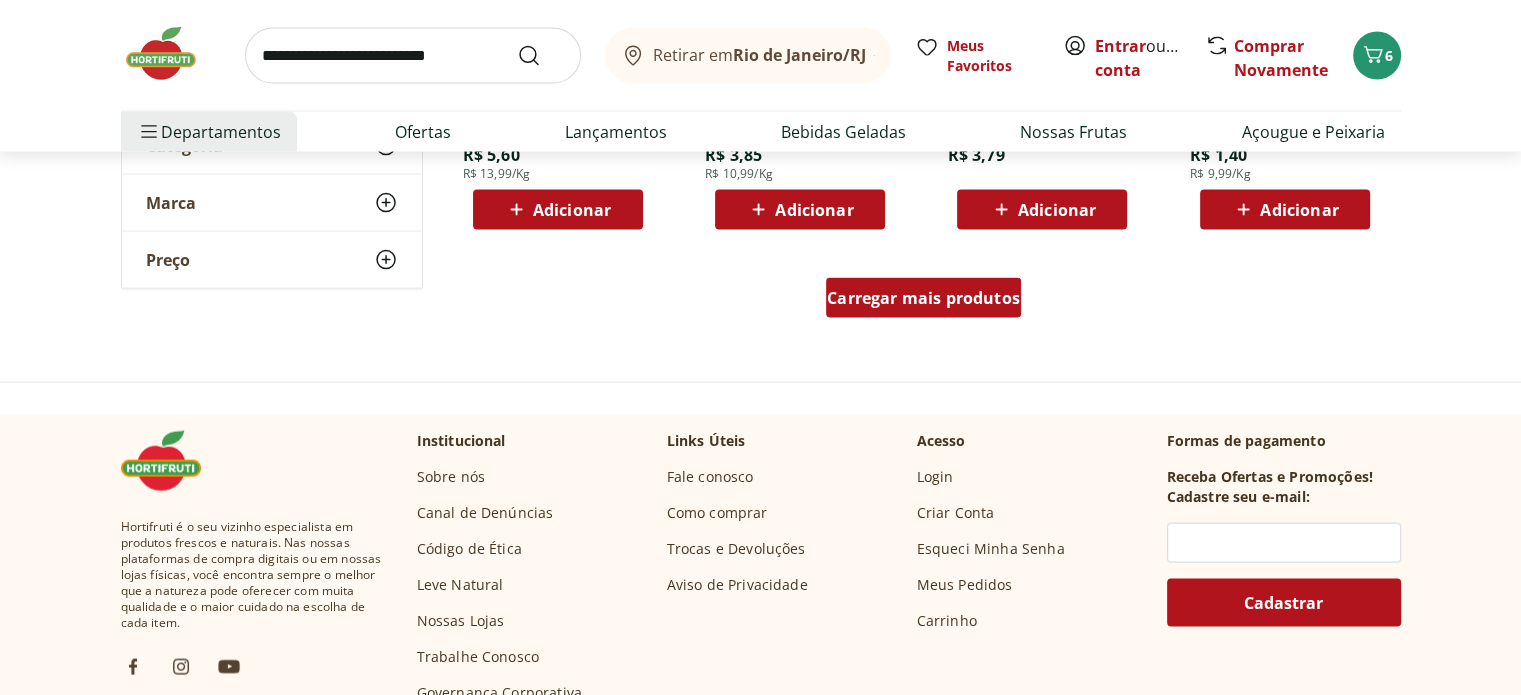 click on "Carregar mais produtos" at bounding box center [923, 298] 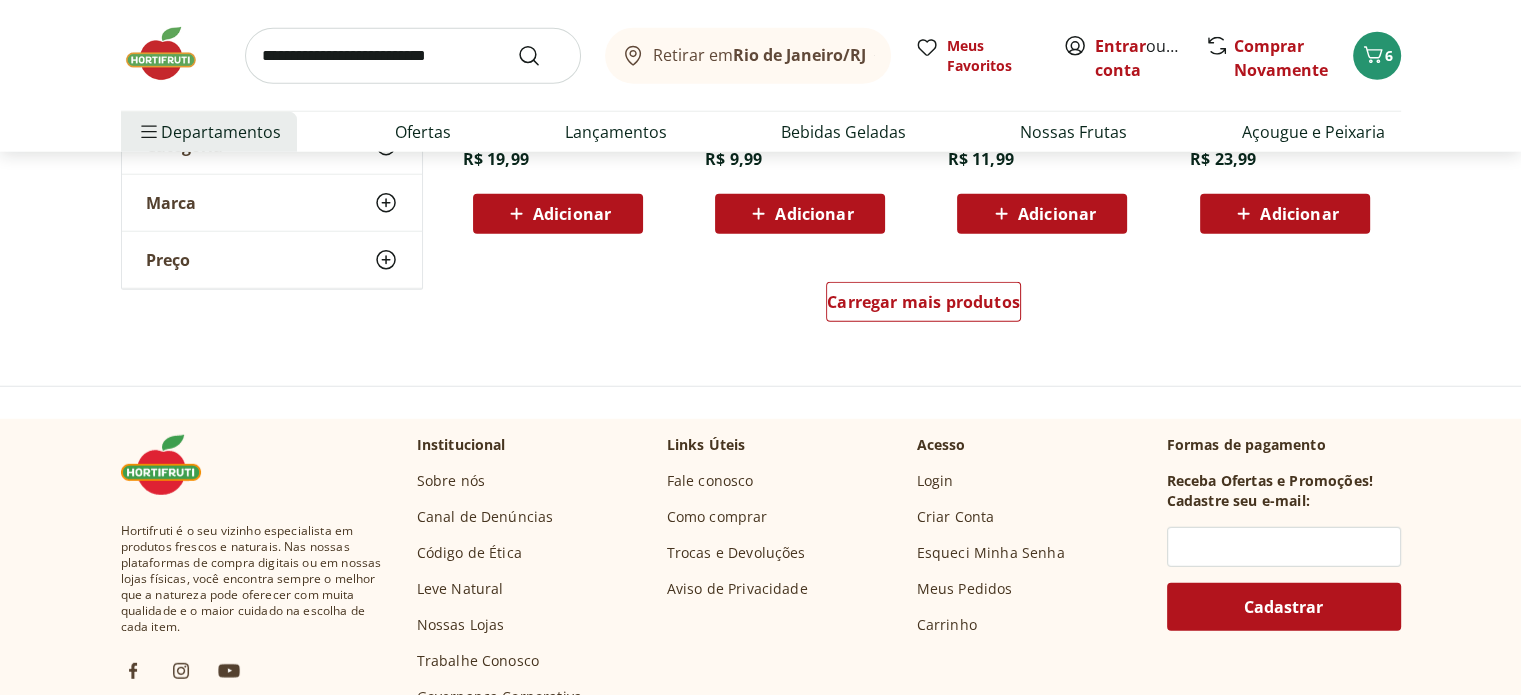 scroll, scrollTop: 5400, scrollLeft: 0, axis: vertical 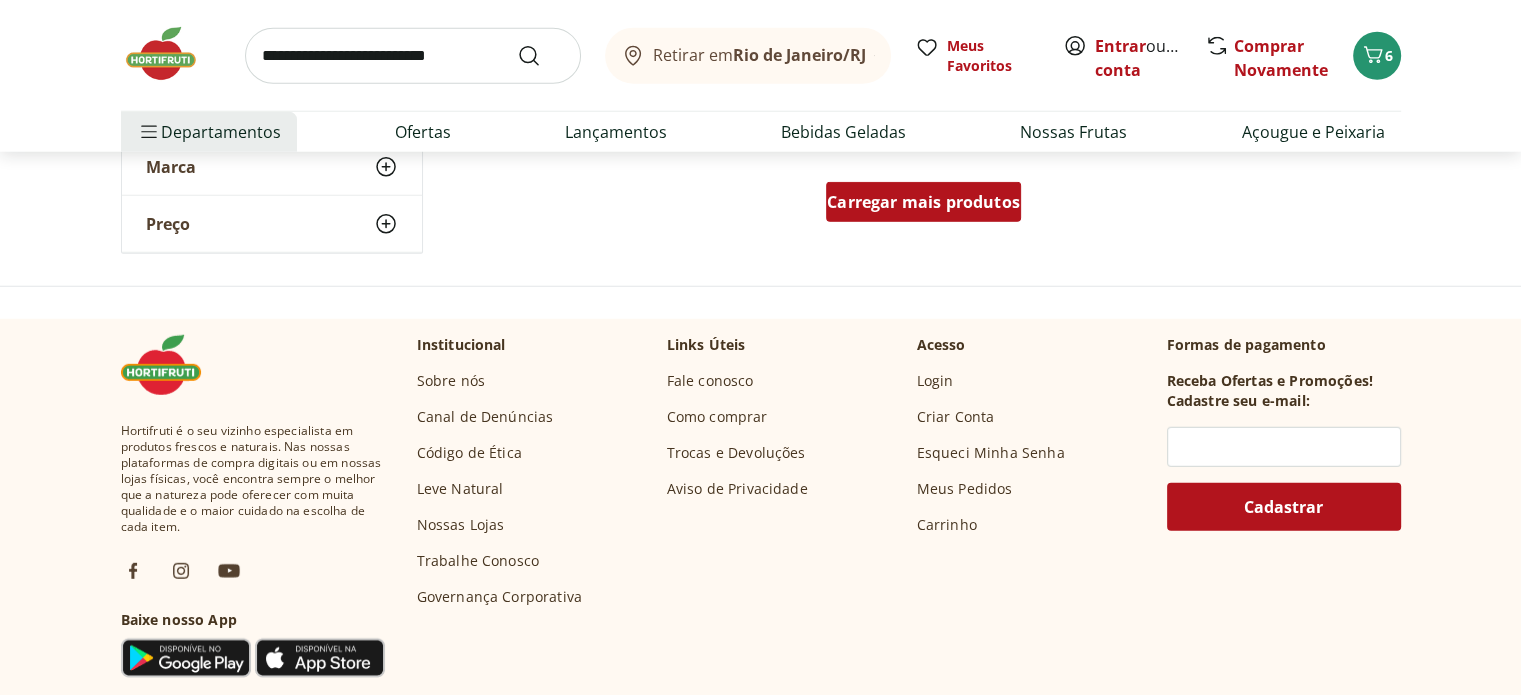 click on "Carregar mais produtos" at bounding box center (923, 202) 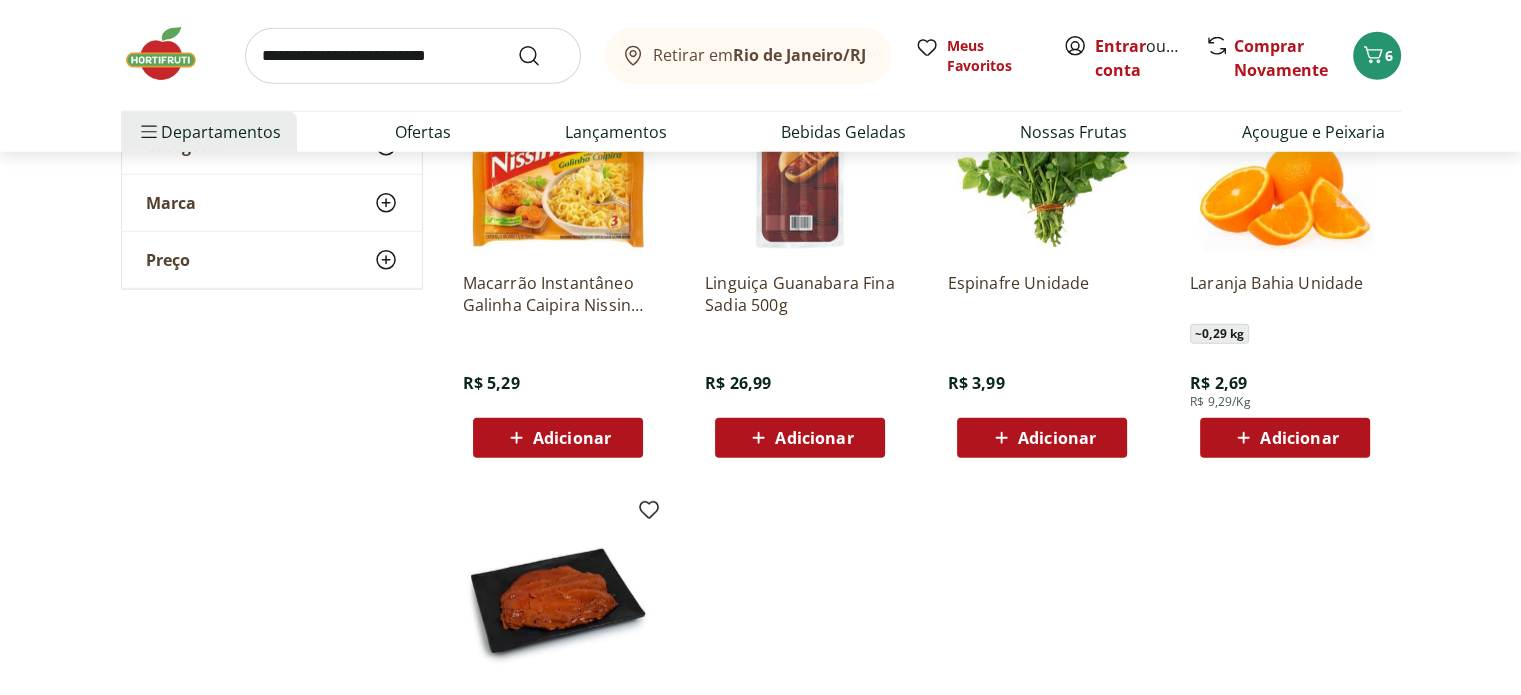 scroll, scrollTop: 4900, scrollLeft: 0, axis: vertical 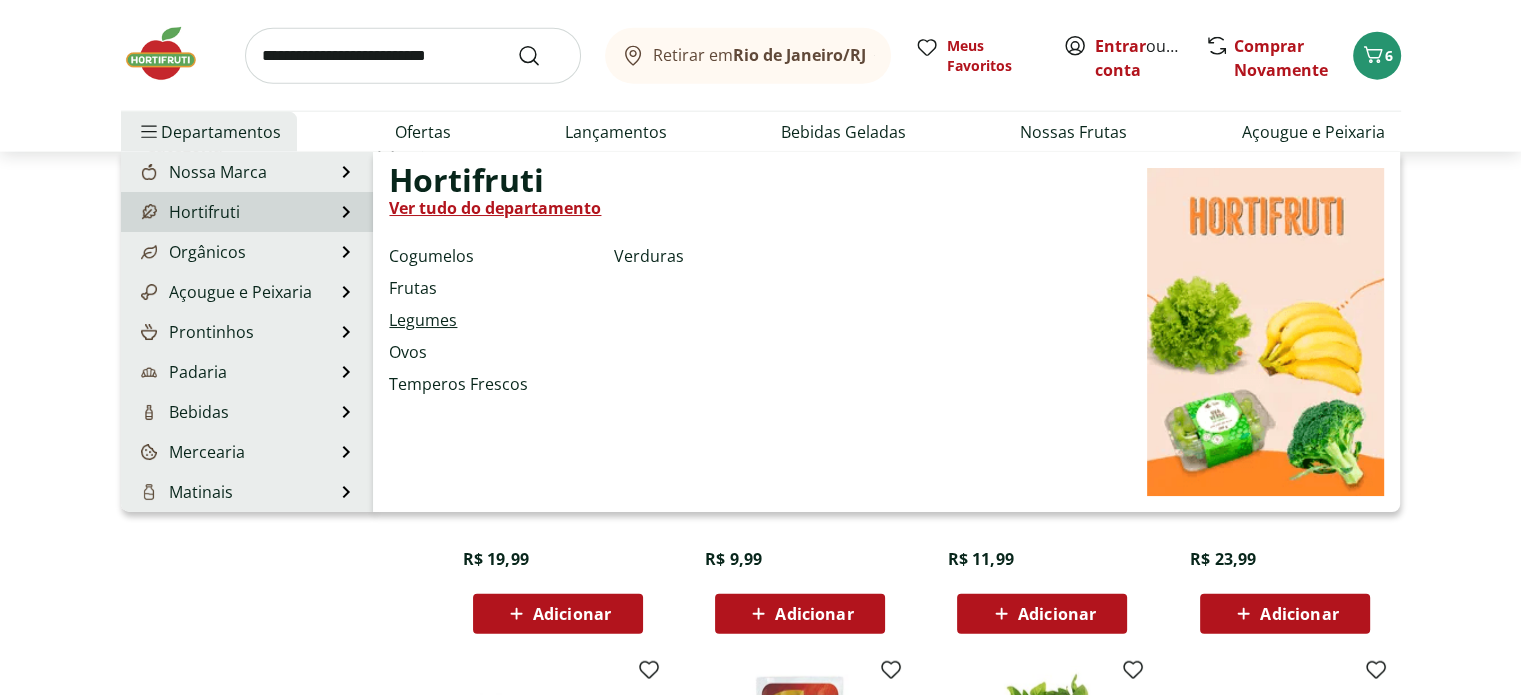 click on "Legumes" at bounding box center (423, 320) 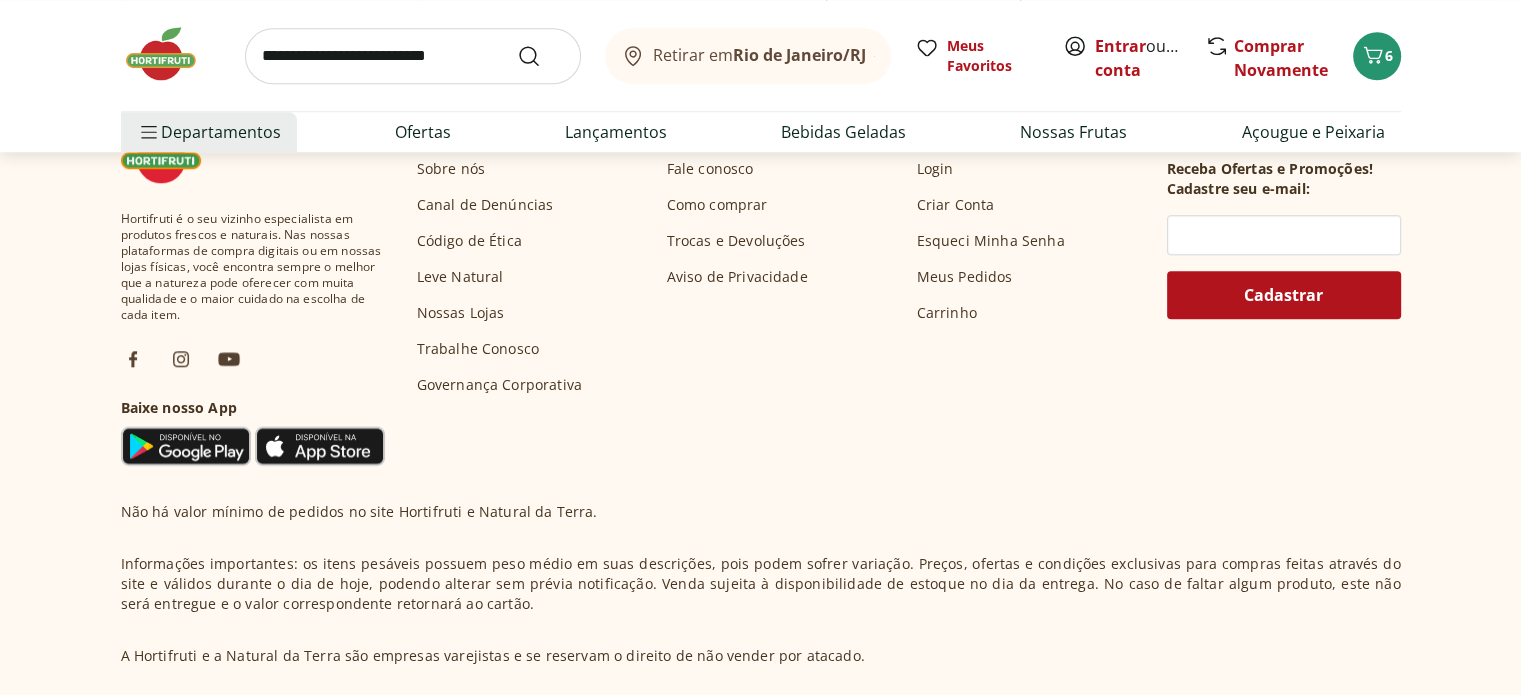 scroll, scrollTop: 1400, scrollLeft: 0, axis: vertical 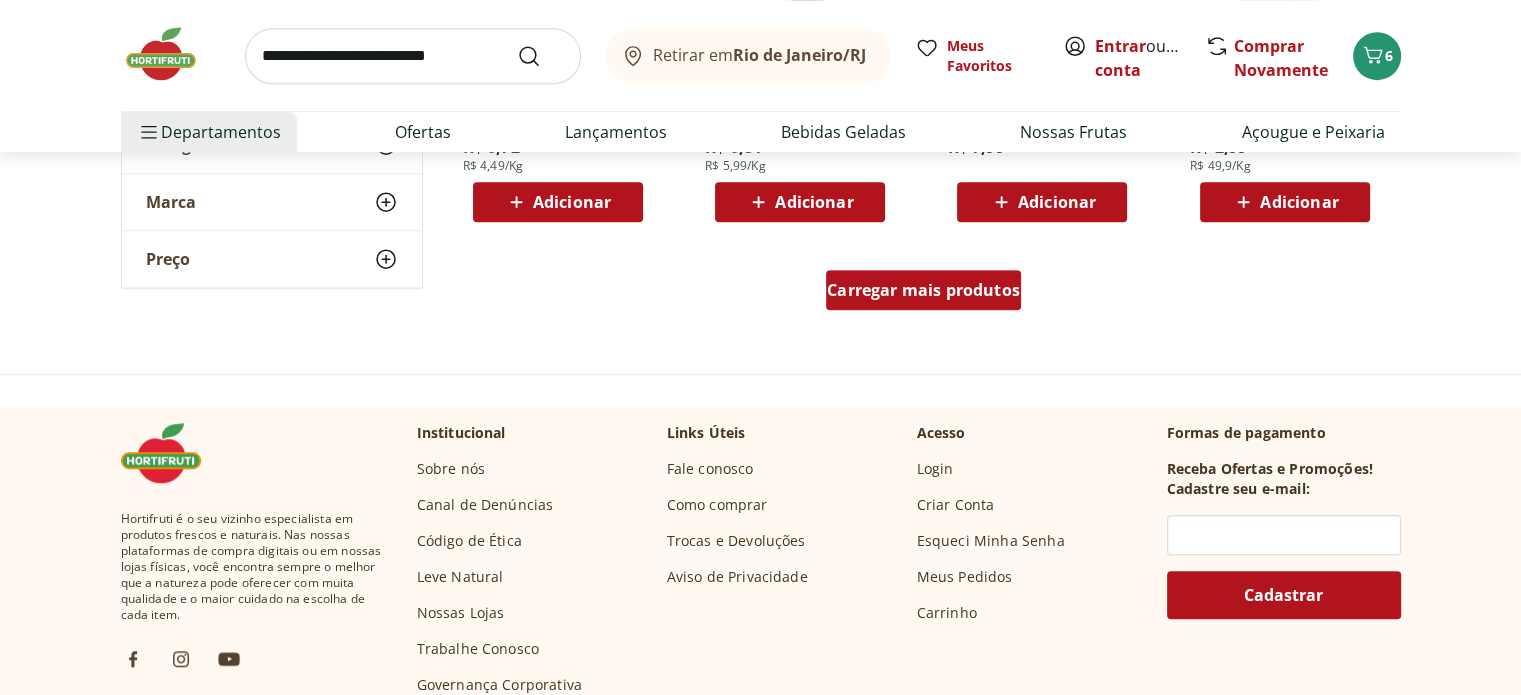 click on "Carregar mais produtos" at bounding box center [923, 290] 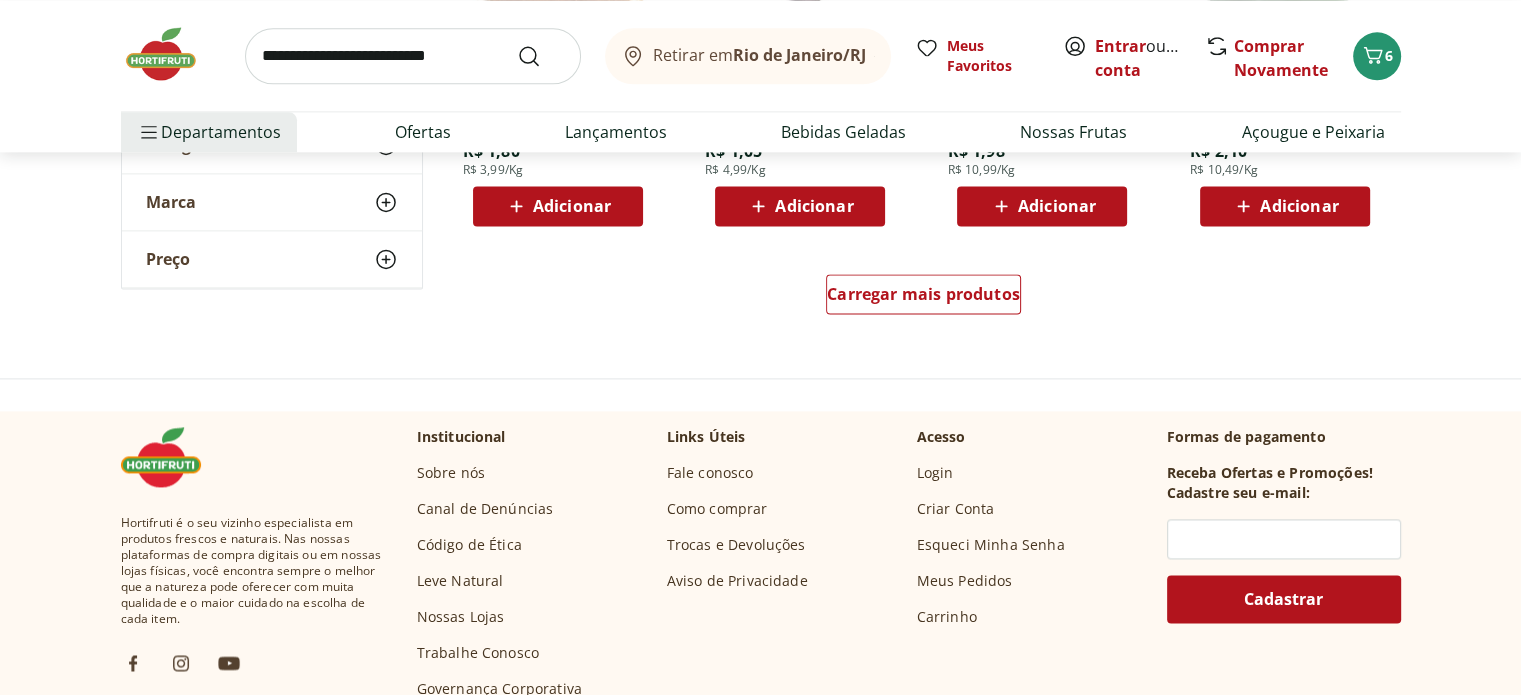 scroll, scrollTop: 2800, scrollLeft: 0, axis: vertical 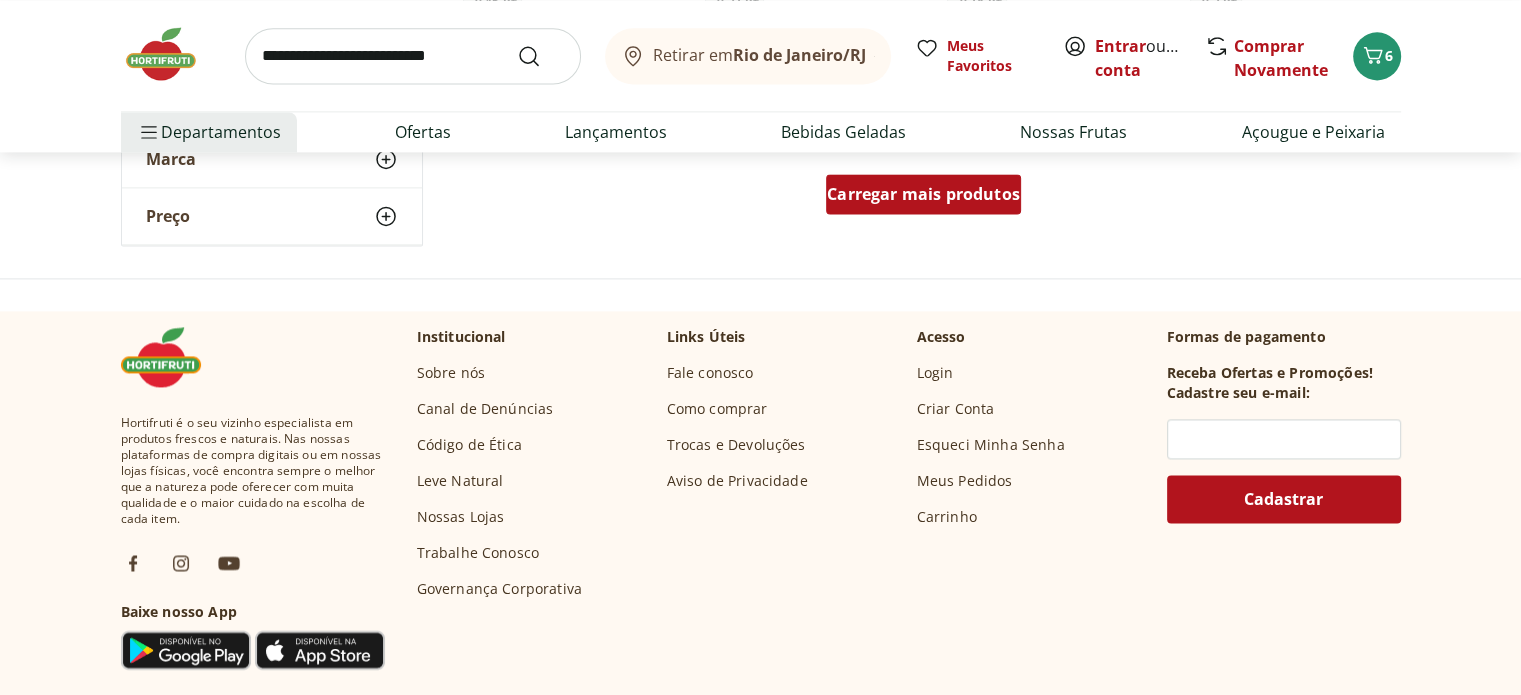 click on "Carregar mais produtos" at bounding box center [923, 194] 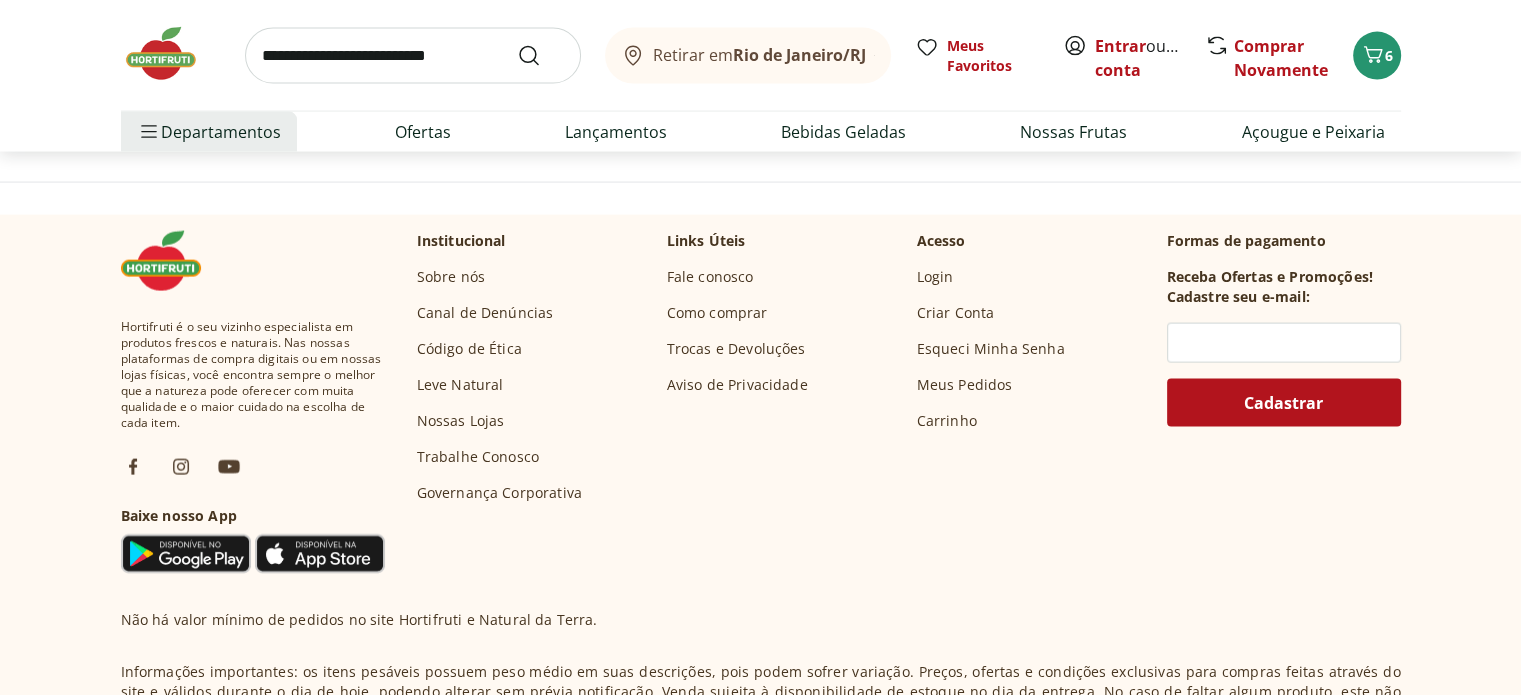 scroll, scrollTop: 4000, scrollLeft: 0, axis: vertical 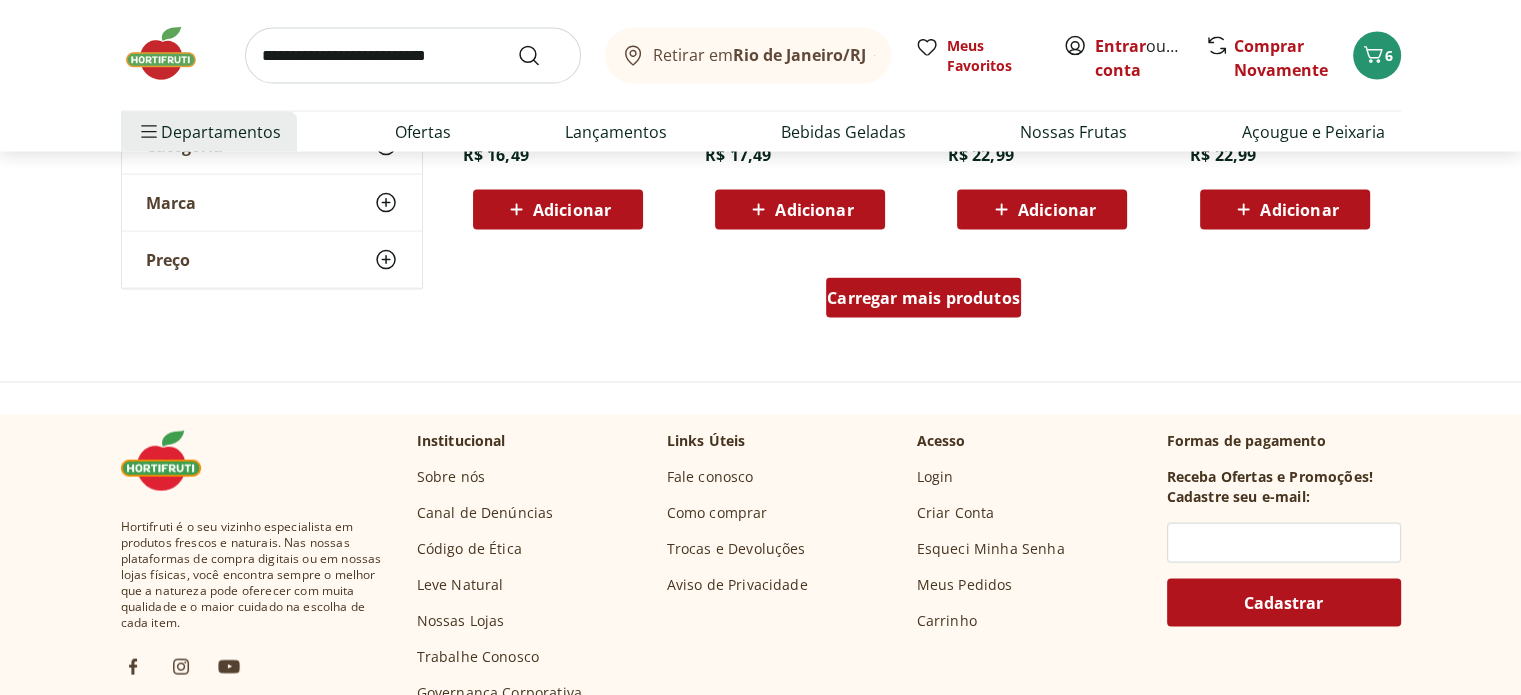 click on "Carregar mais produtos" at bounding box center [923, 298] 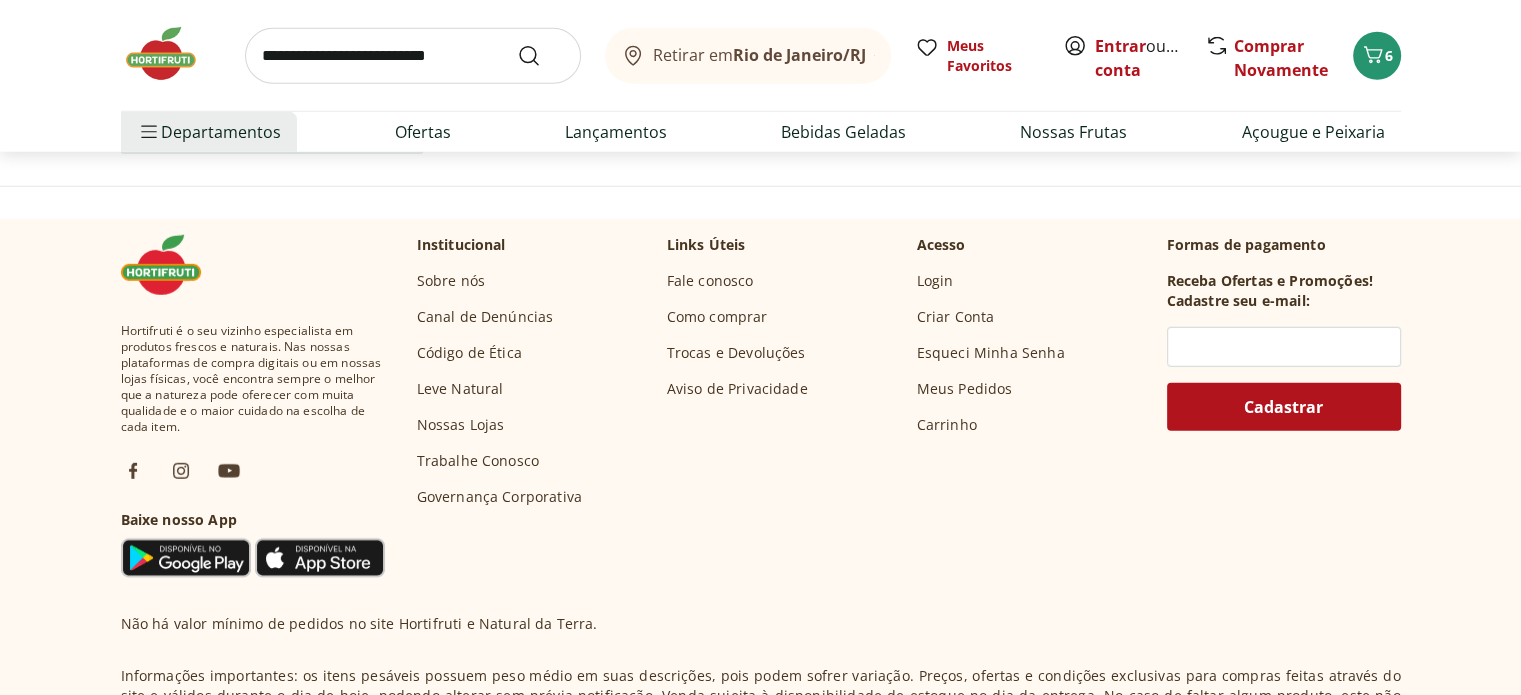 scroll, scrollTop: 5300, scrollLeft: 0, axis: vertical 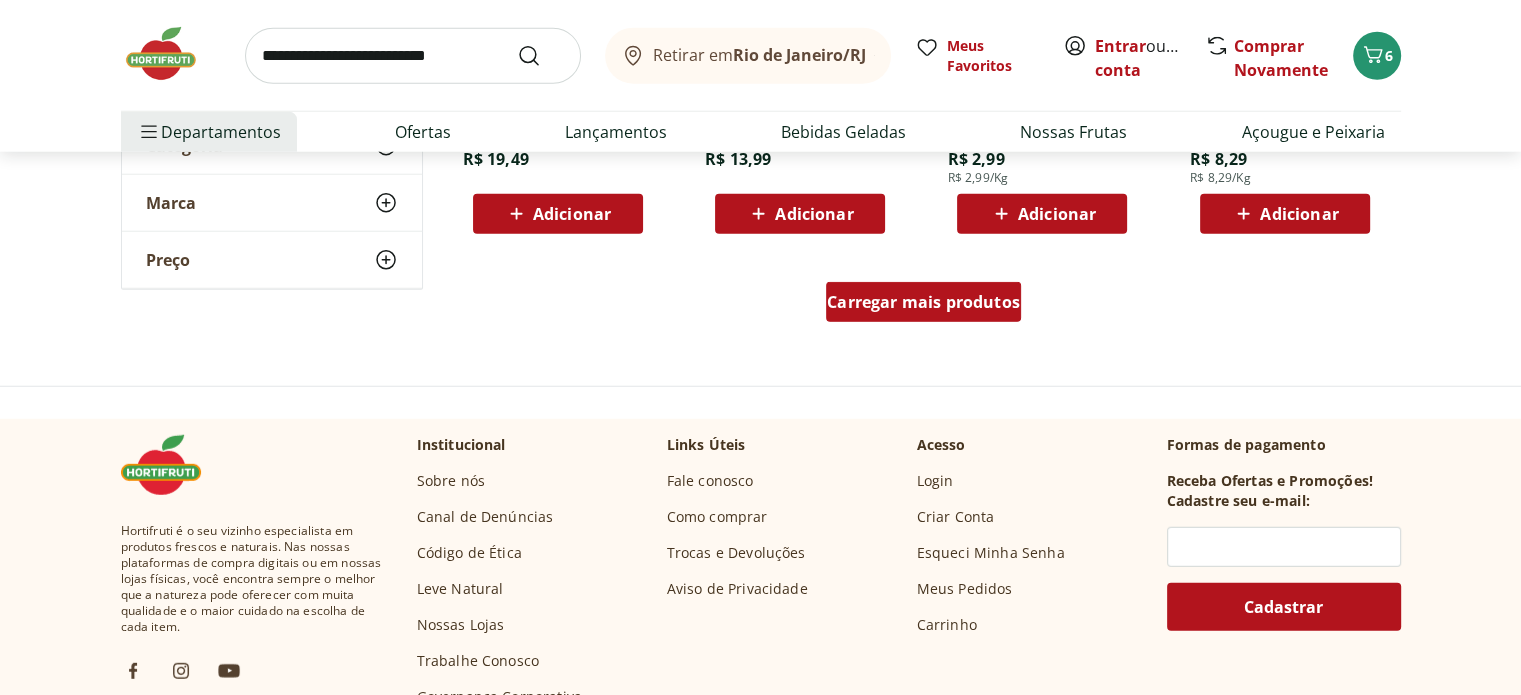 click on "Carregar mais produtos" at bounding box center [923, 302] 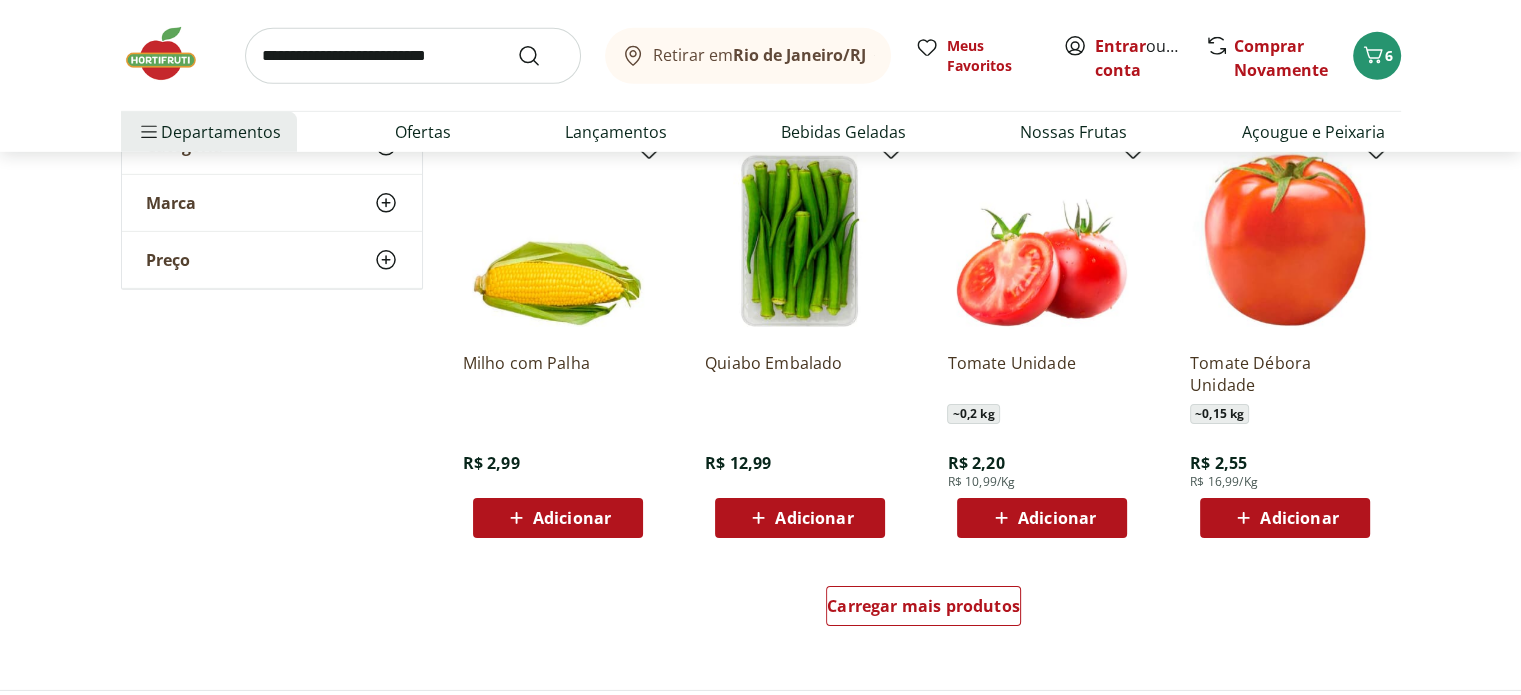 scroll, scrollTop: 6700, scrollLeft: 0, axis: vertical 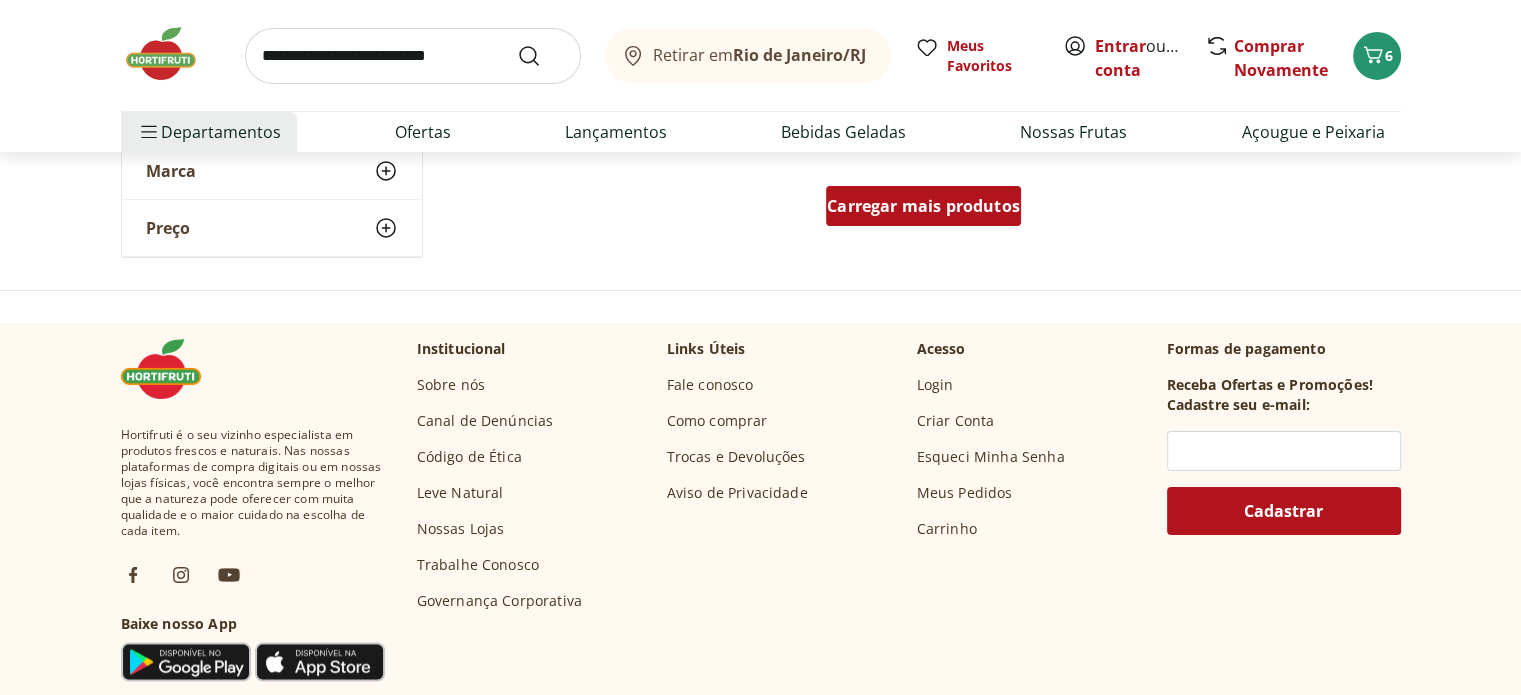 click on "Carregar mais produtos" at bounding box center [923, 206] 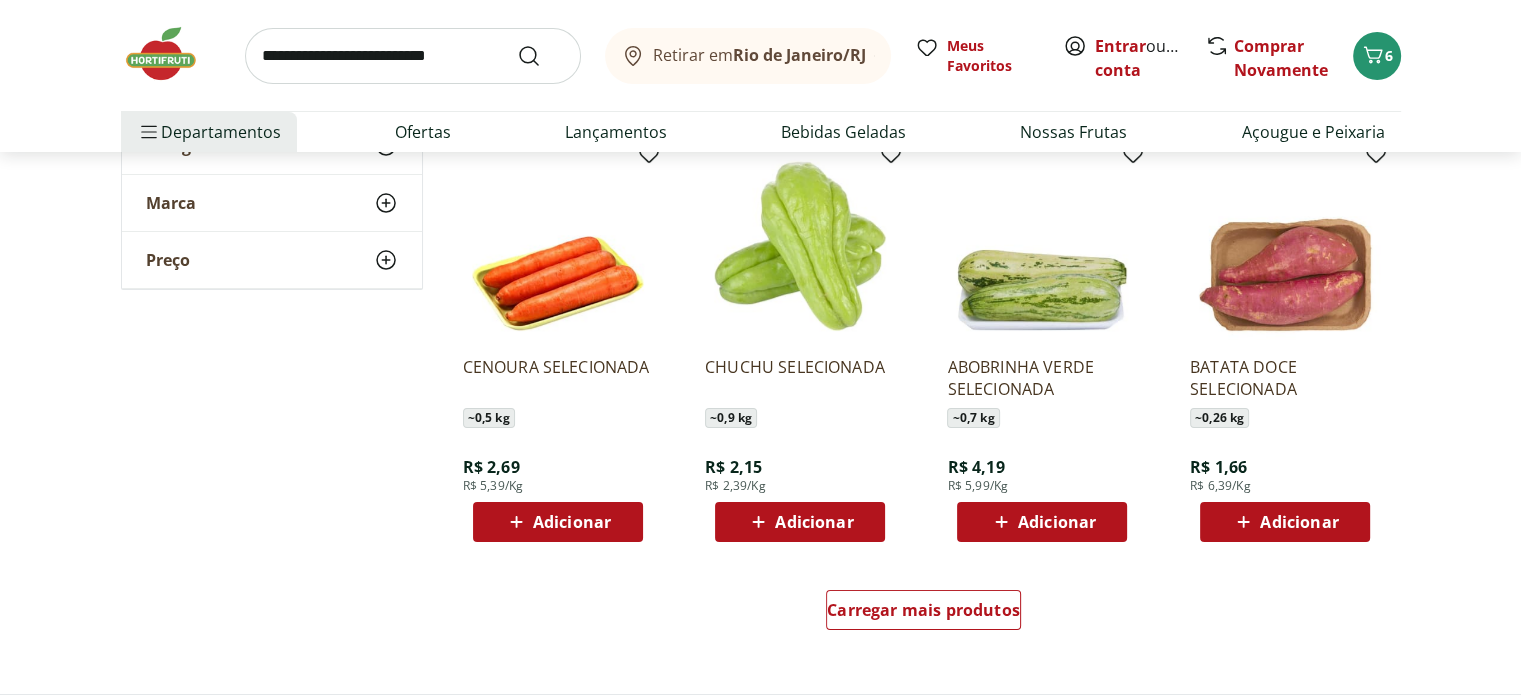 scroll, scrollTop: 7800, scrollLeft: 0, axis: vertical 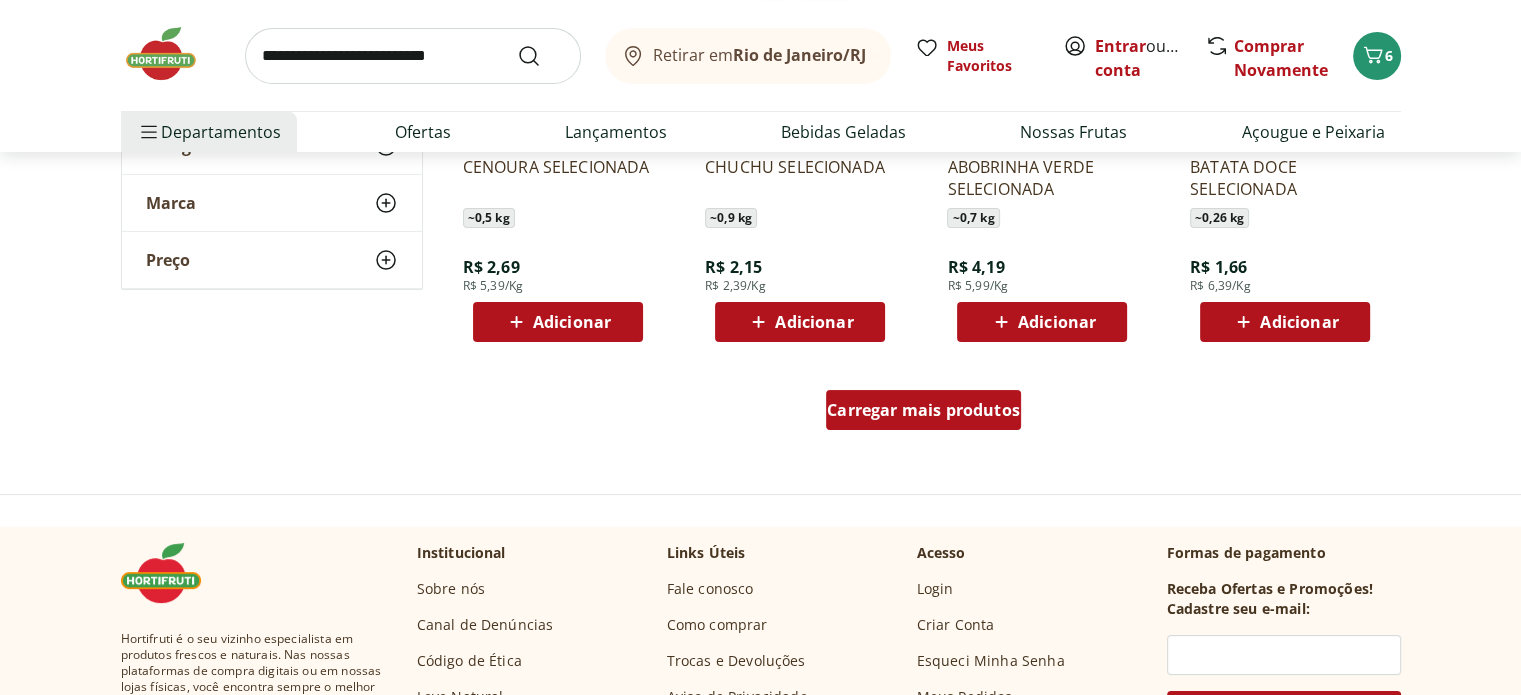 click on "Carregar mais produtos" at bounding box center [923, 410] 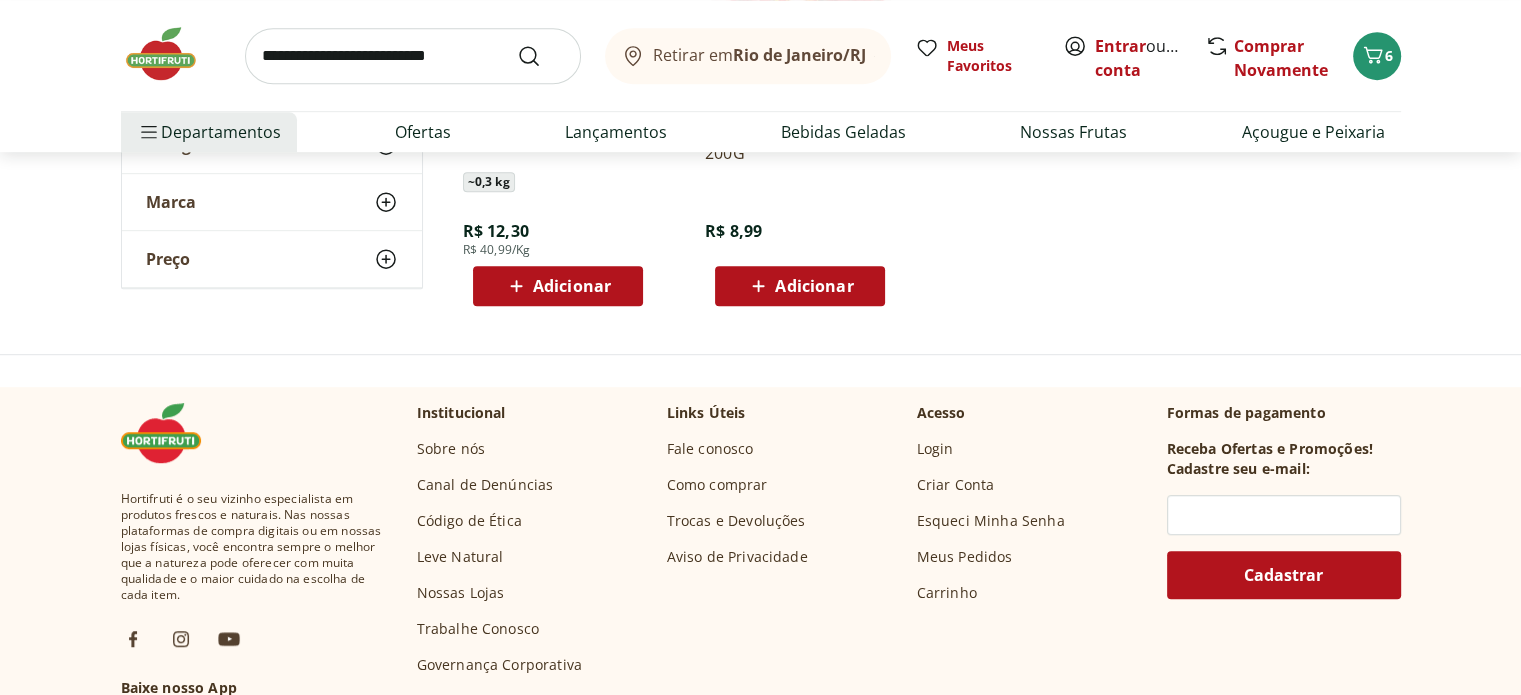 scroll, scrollTop: 8400, scrollLeft: 0, axis: vertical 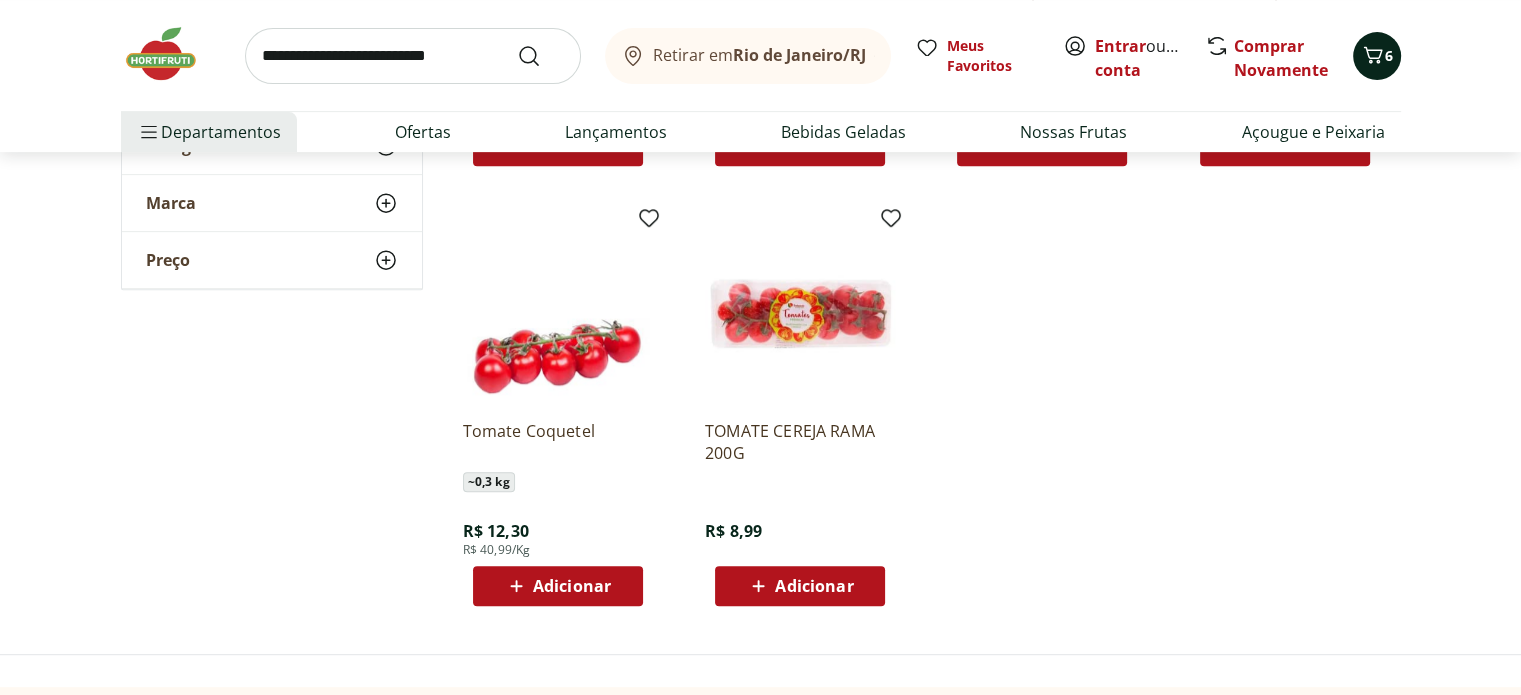 click 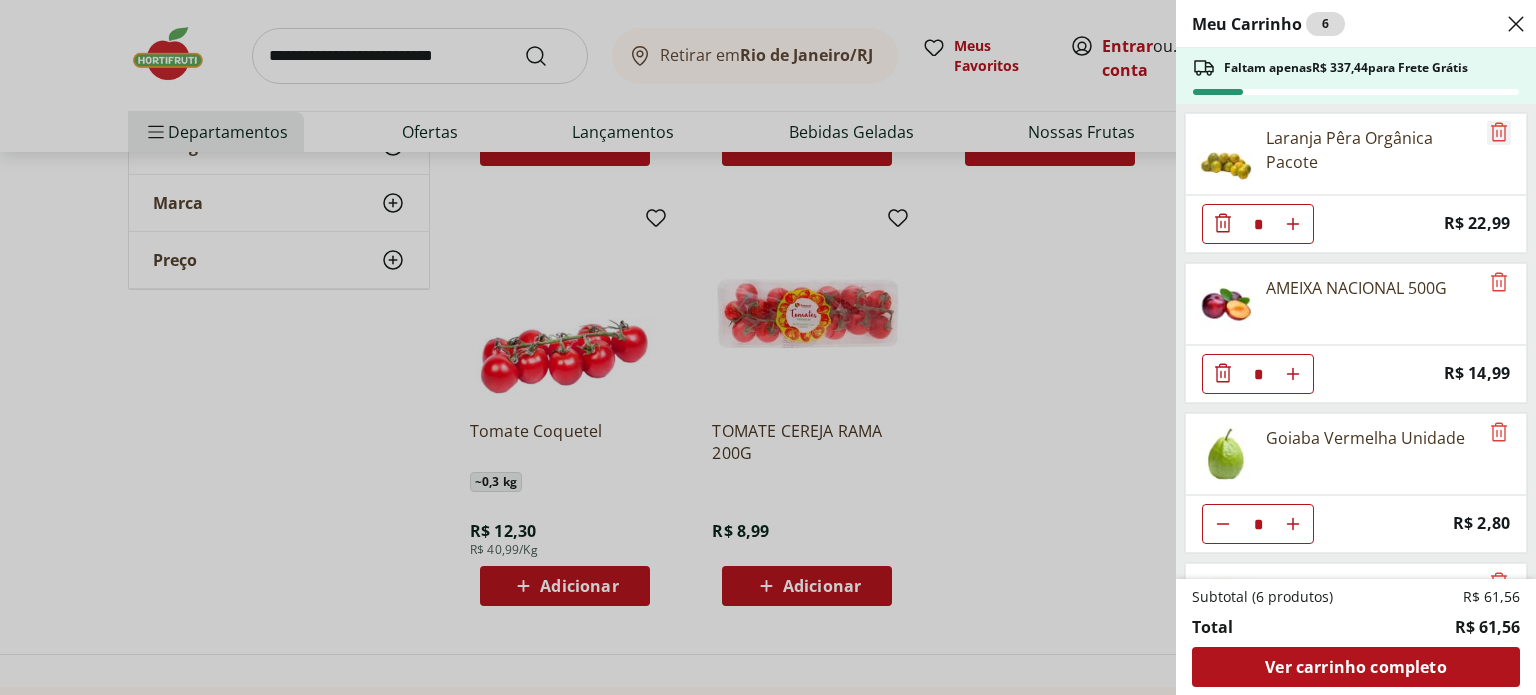 click 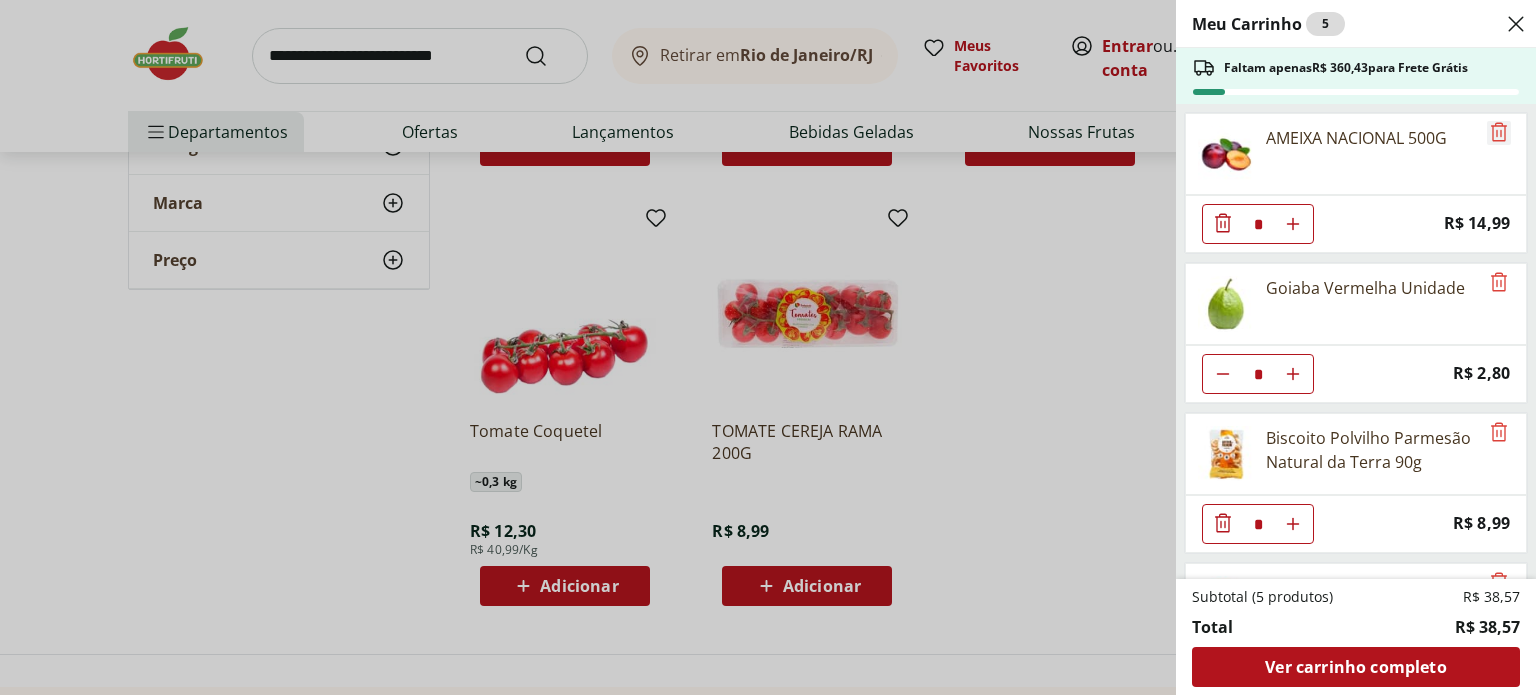 click 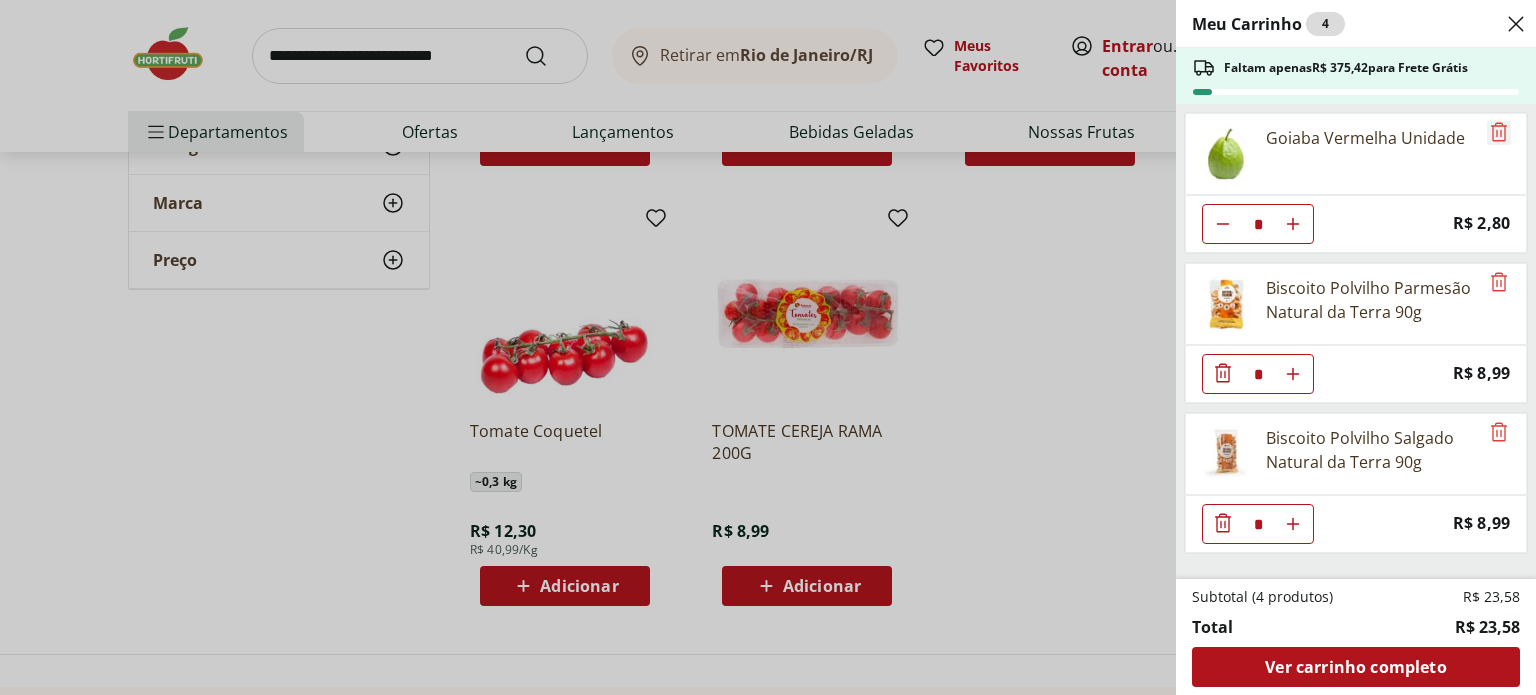 click 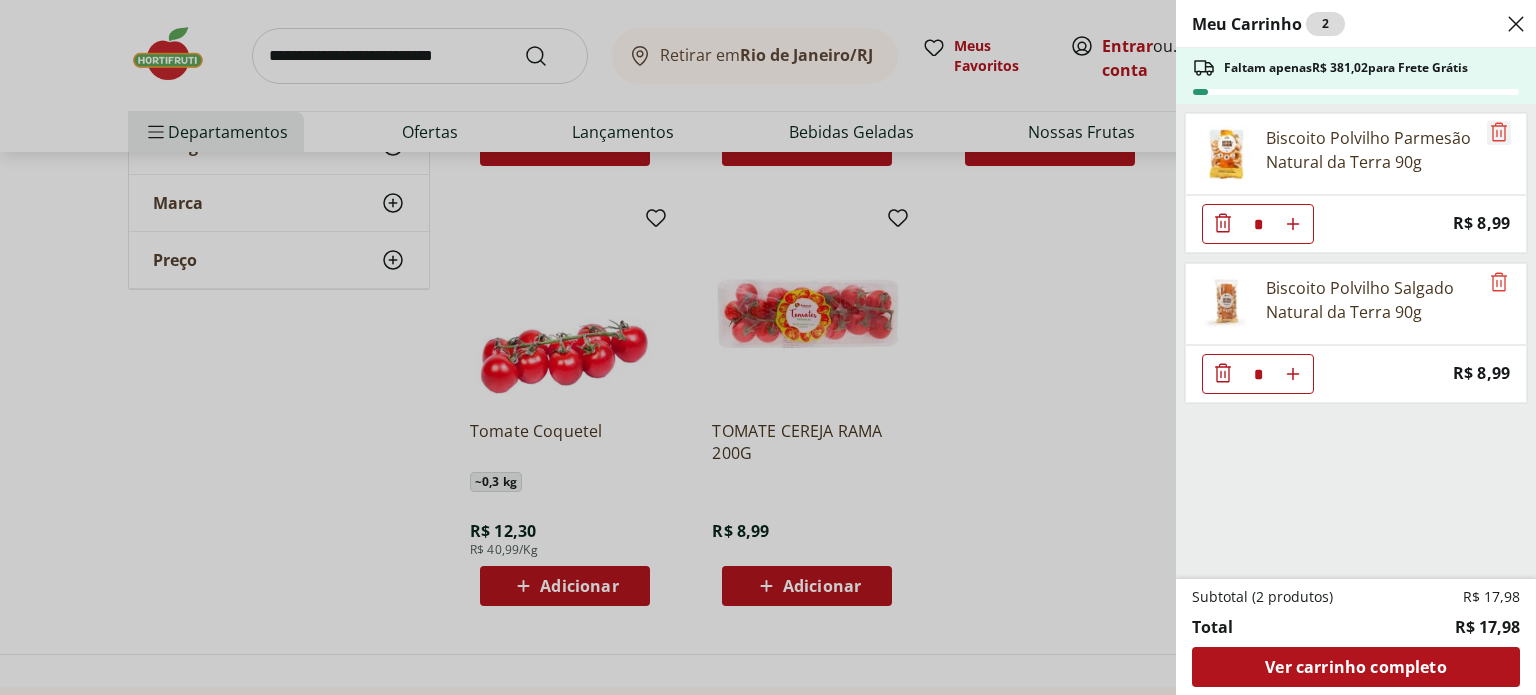 click 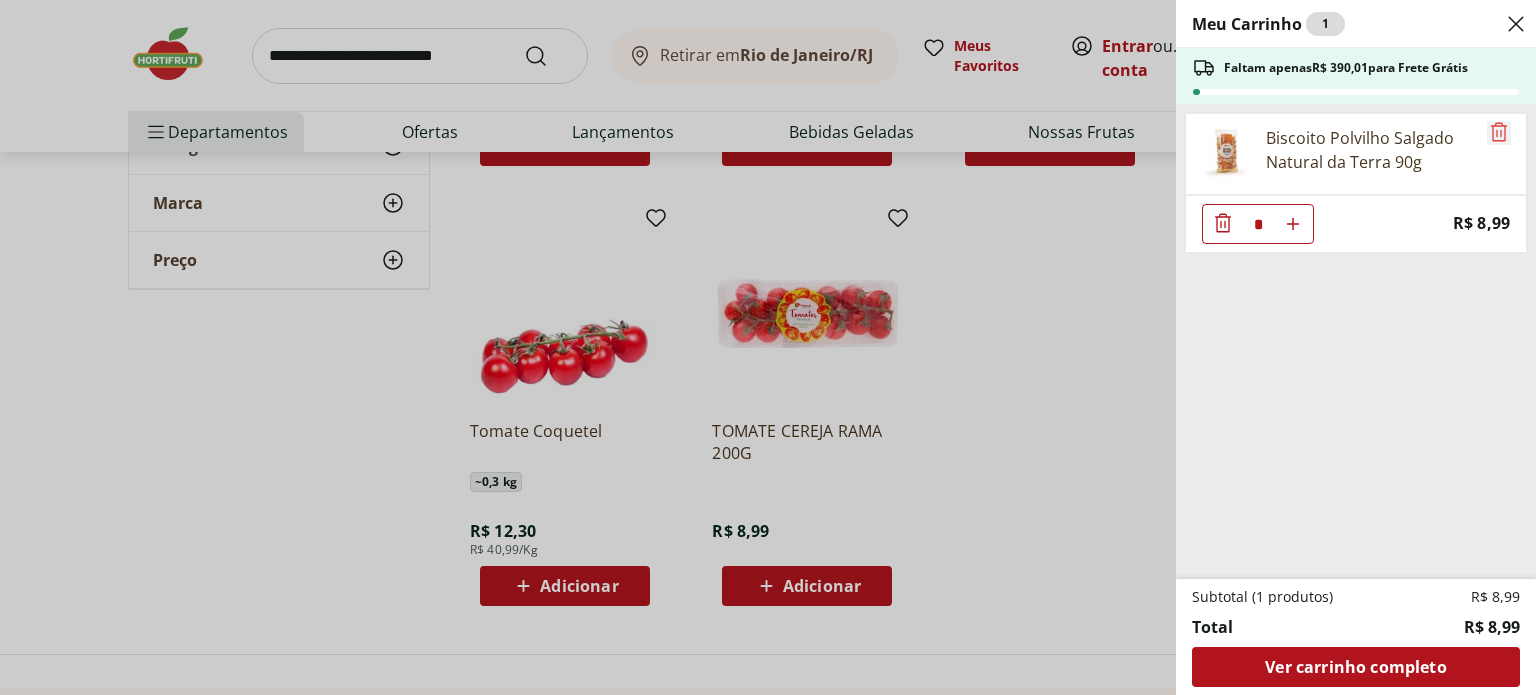 click 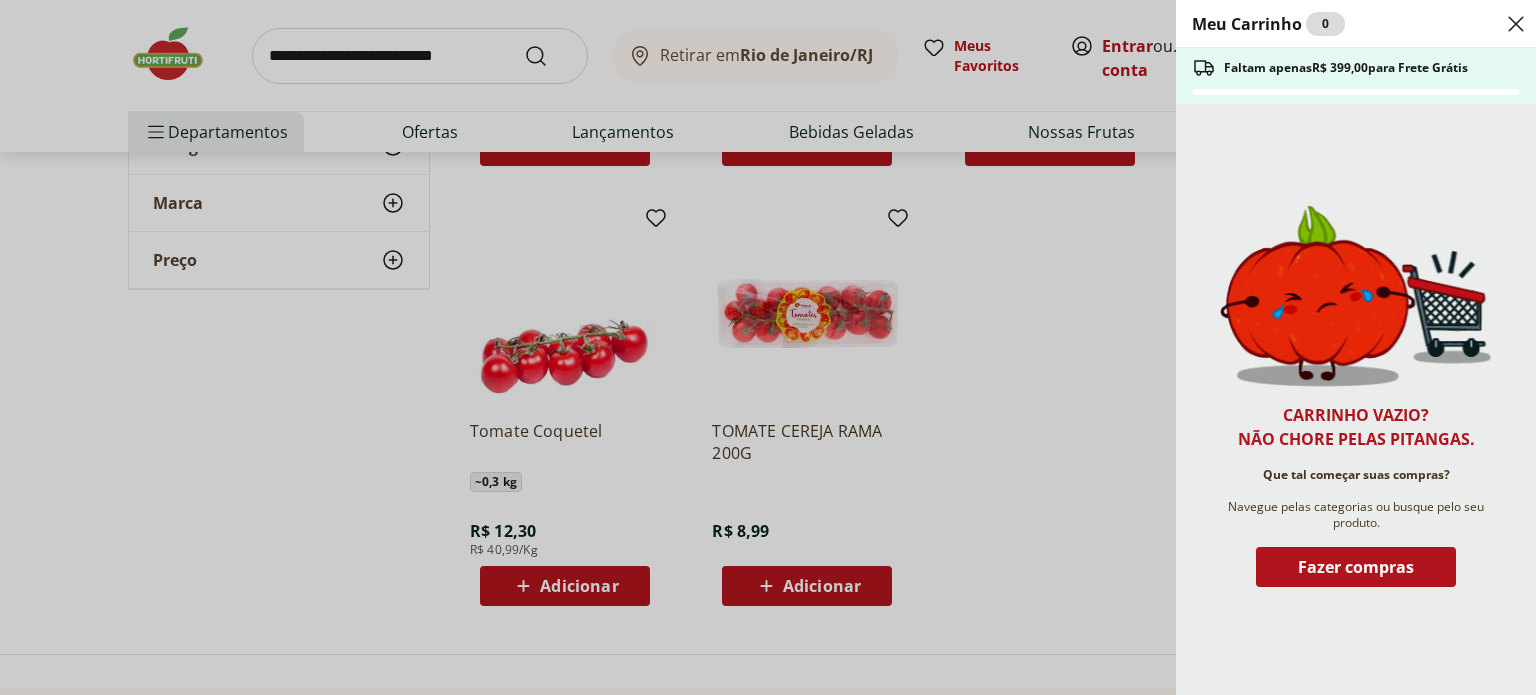 click 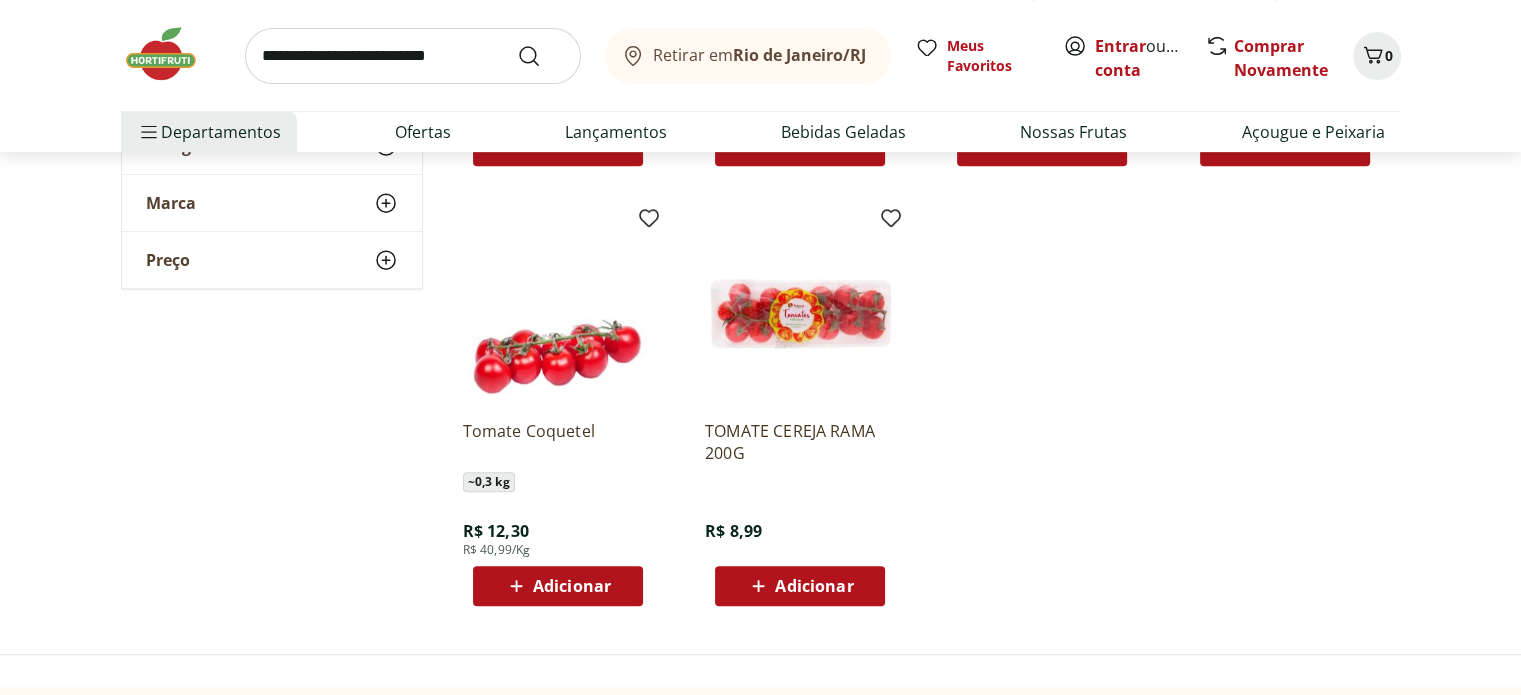 click on "Adicionar" at bounding box center [814, 586] 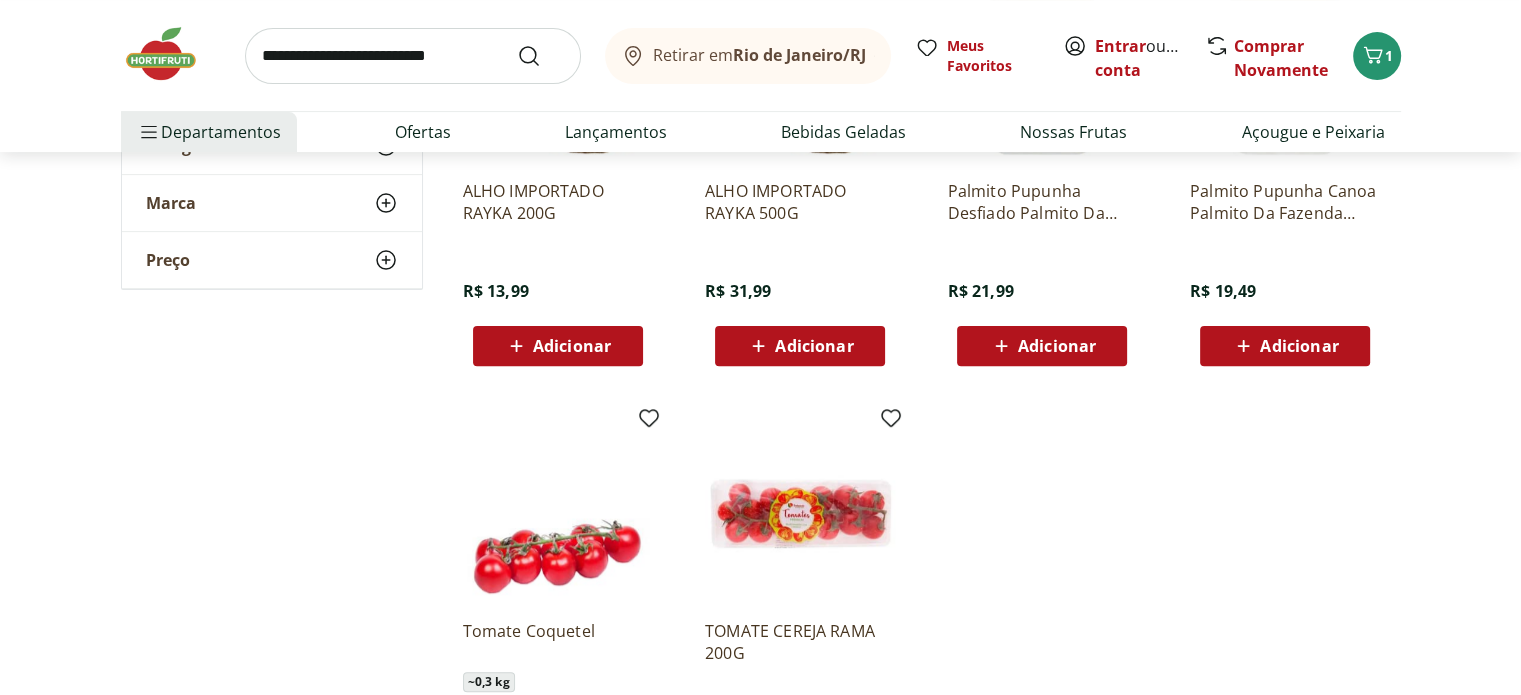 scroll, scrollTop: 7800, scrollLeft: 0, axis: vertical 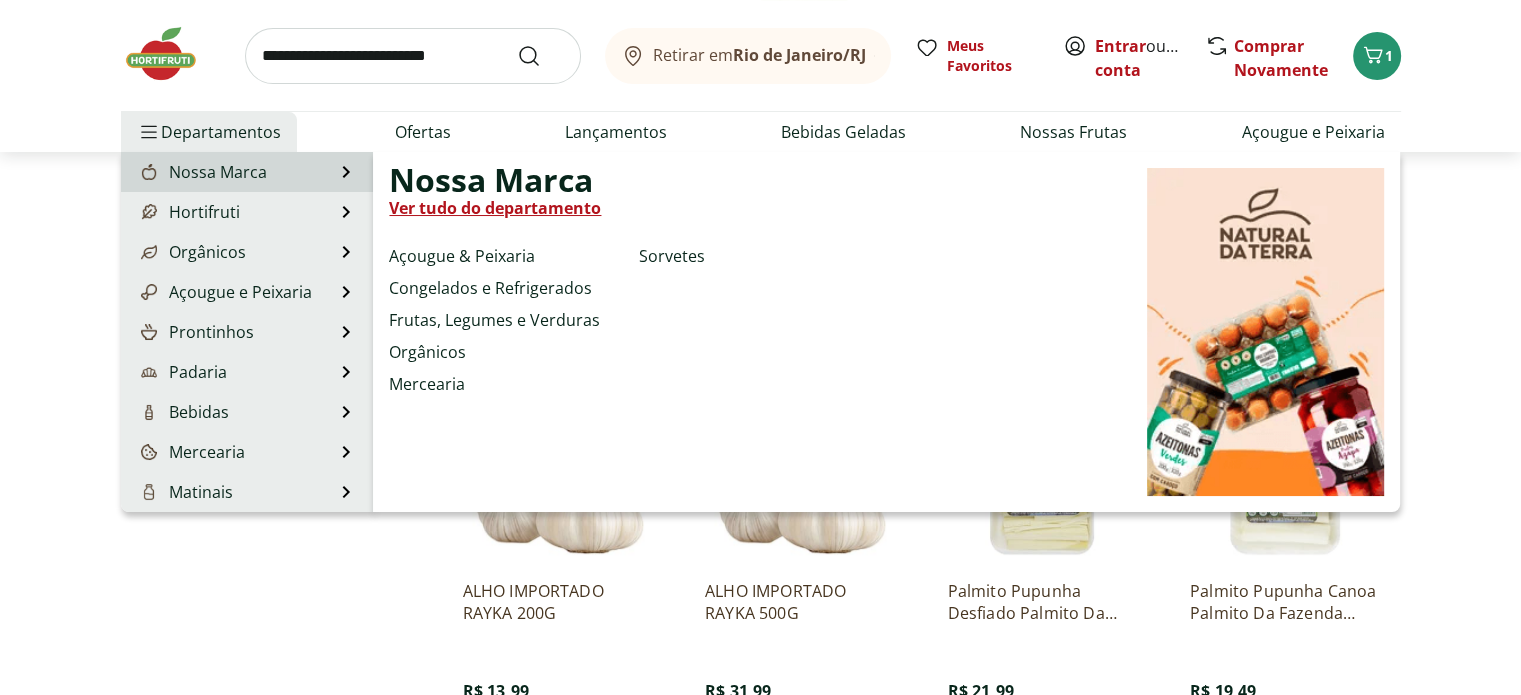 click on "Ver tudo do departamento" at bounding box center [495, 208] 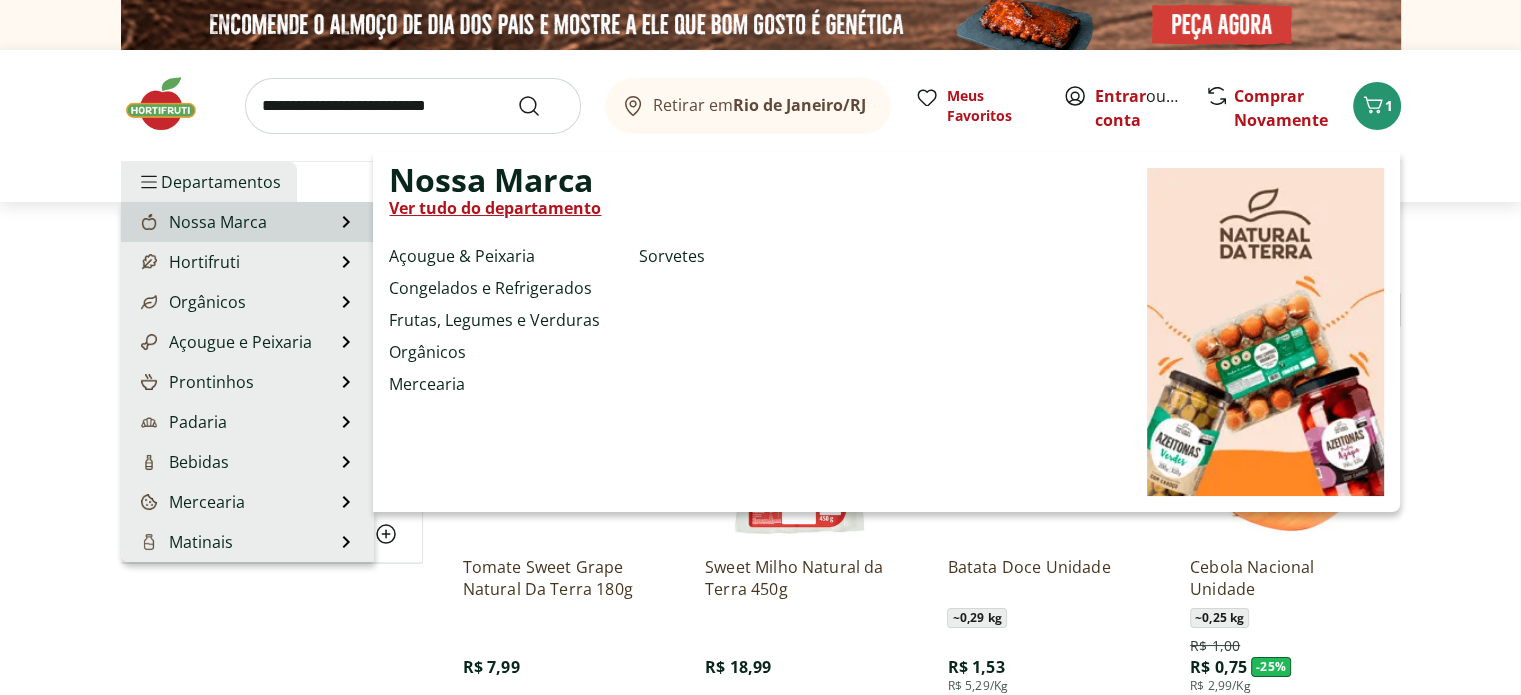 select on "**********" 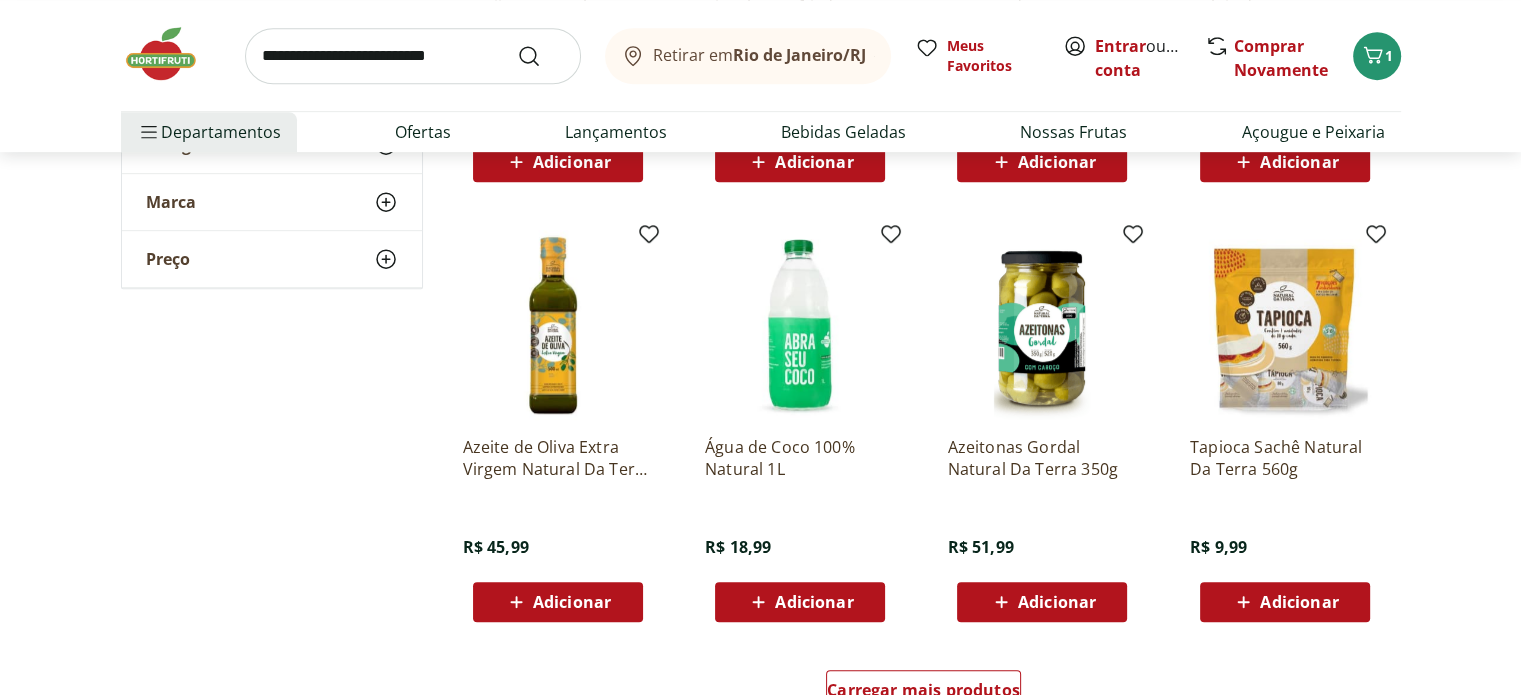 scroll, scrollTop: 1100, scrollLeft: 0, axis: vertical 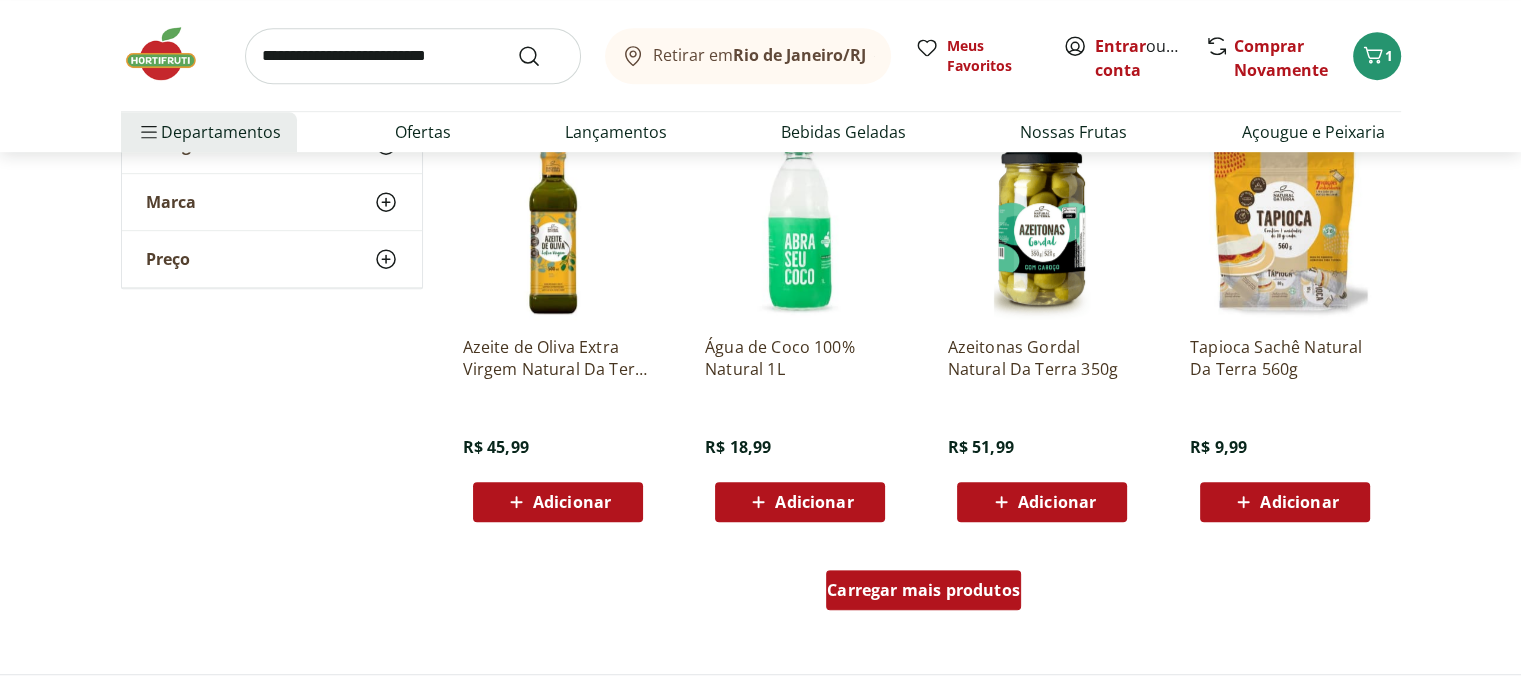 click on "Carregar mais produtos" at bounding box center [923, 590] 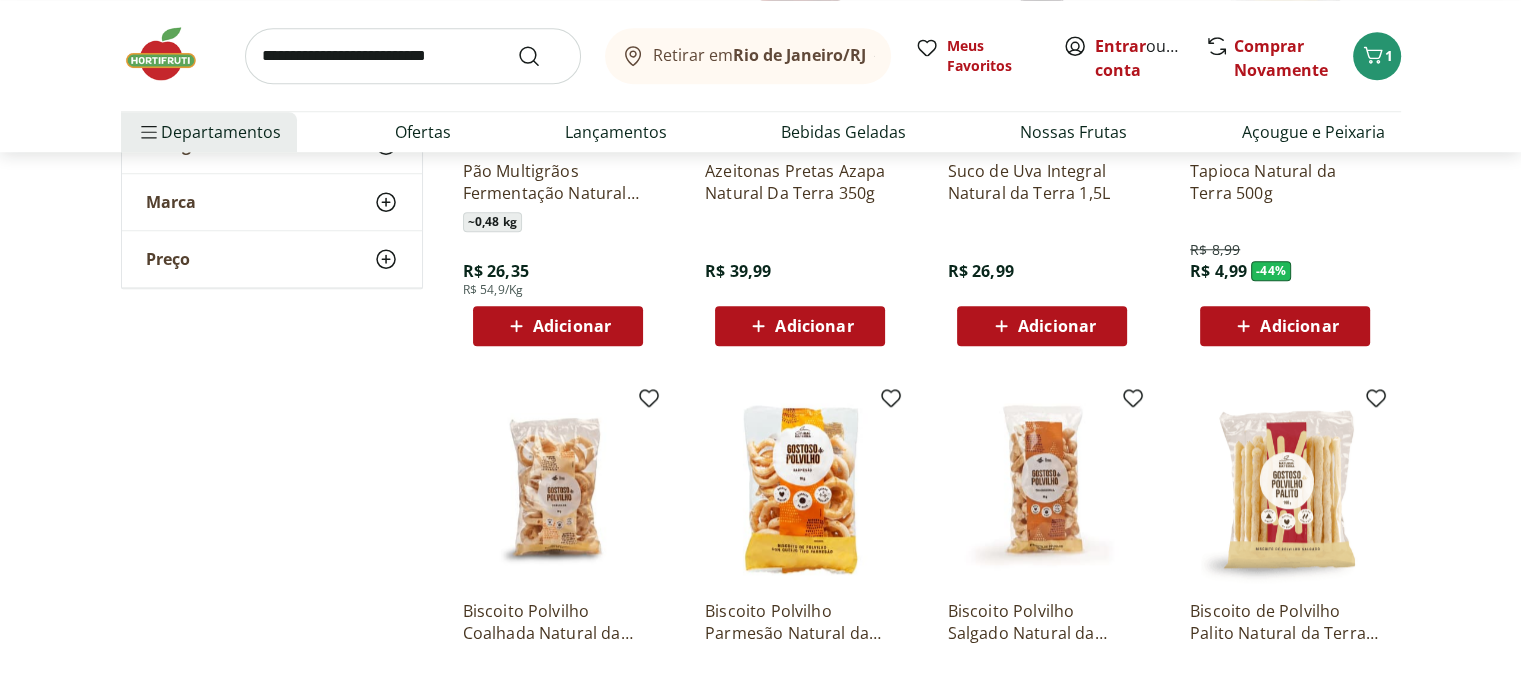 scroll, scrollTop: 1800, scrollLeft: 0, axis: vertical 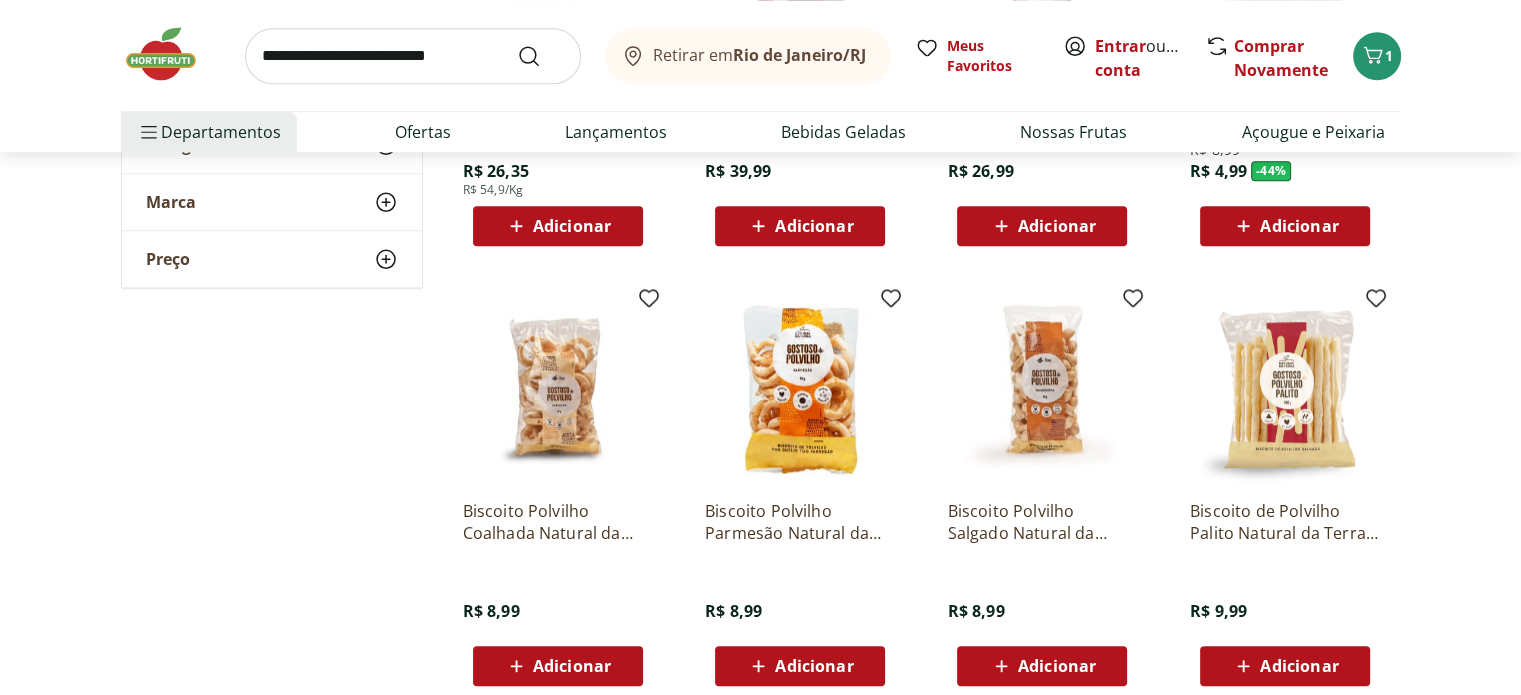 click on "Adicionar" at bounding box center (1299, 666) 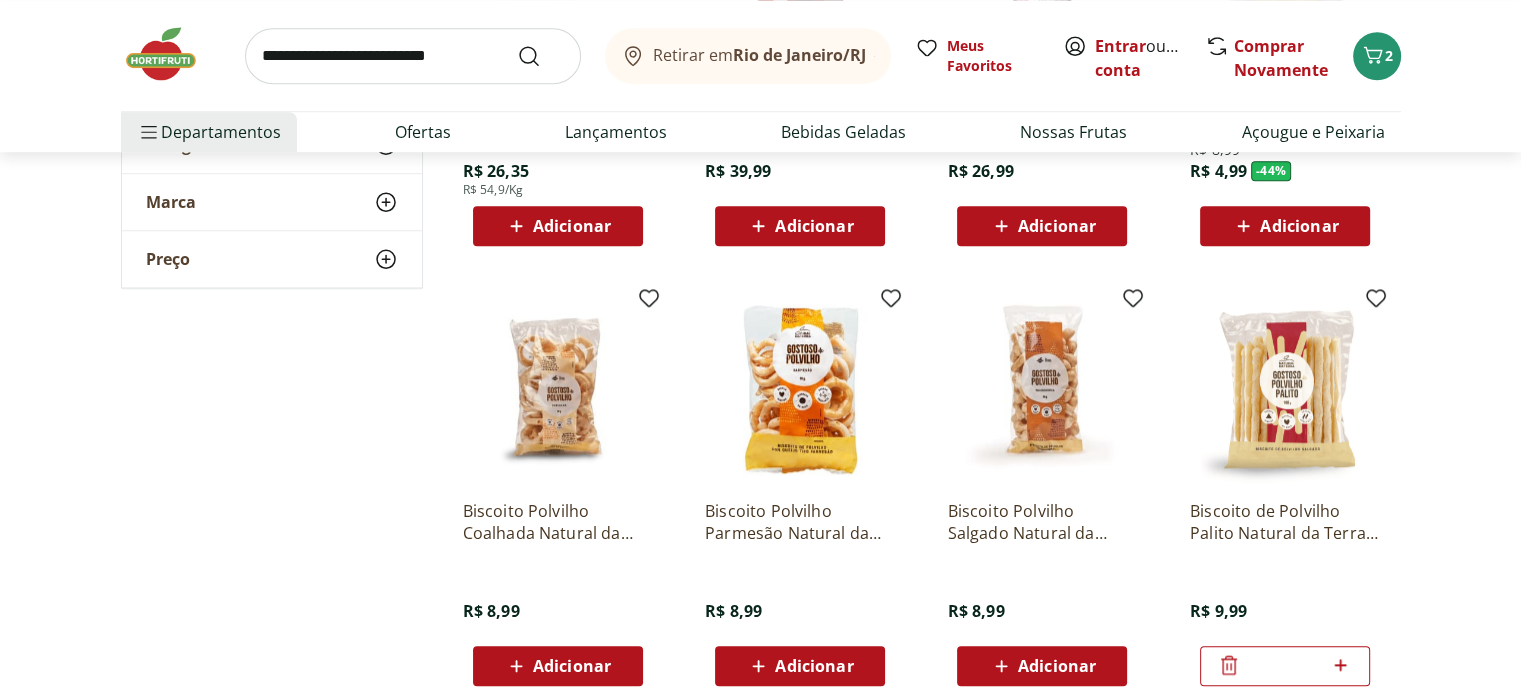 click at bounding box center (1285, 389) 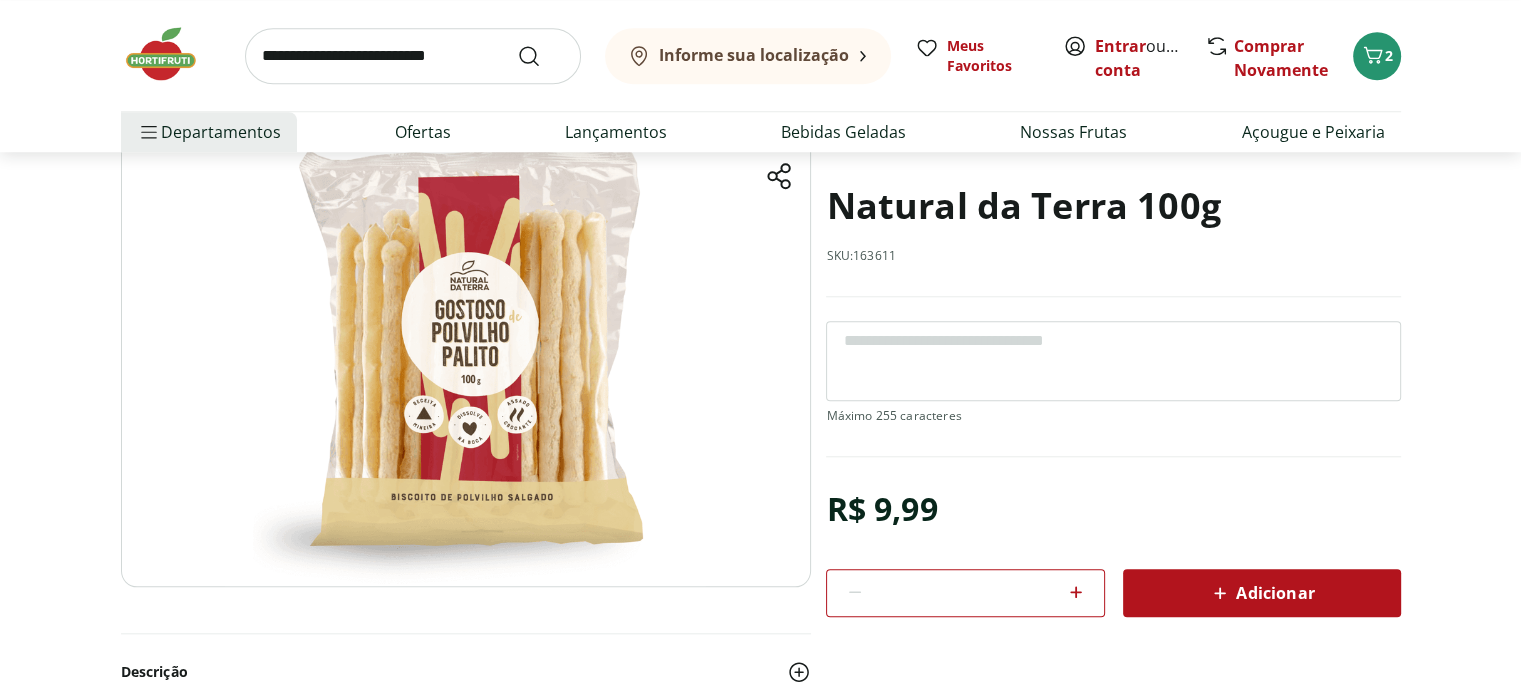 scroll, scrollTop: 0, scrollLeft: 0, axis: both 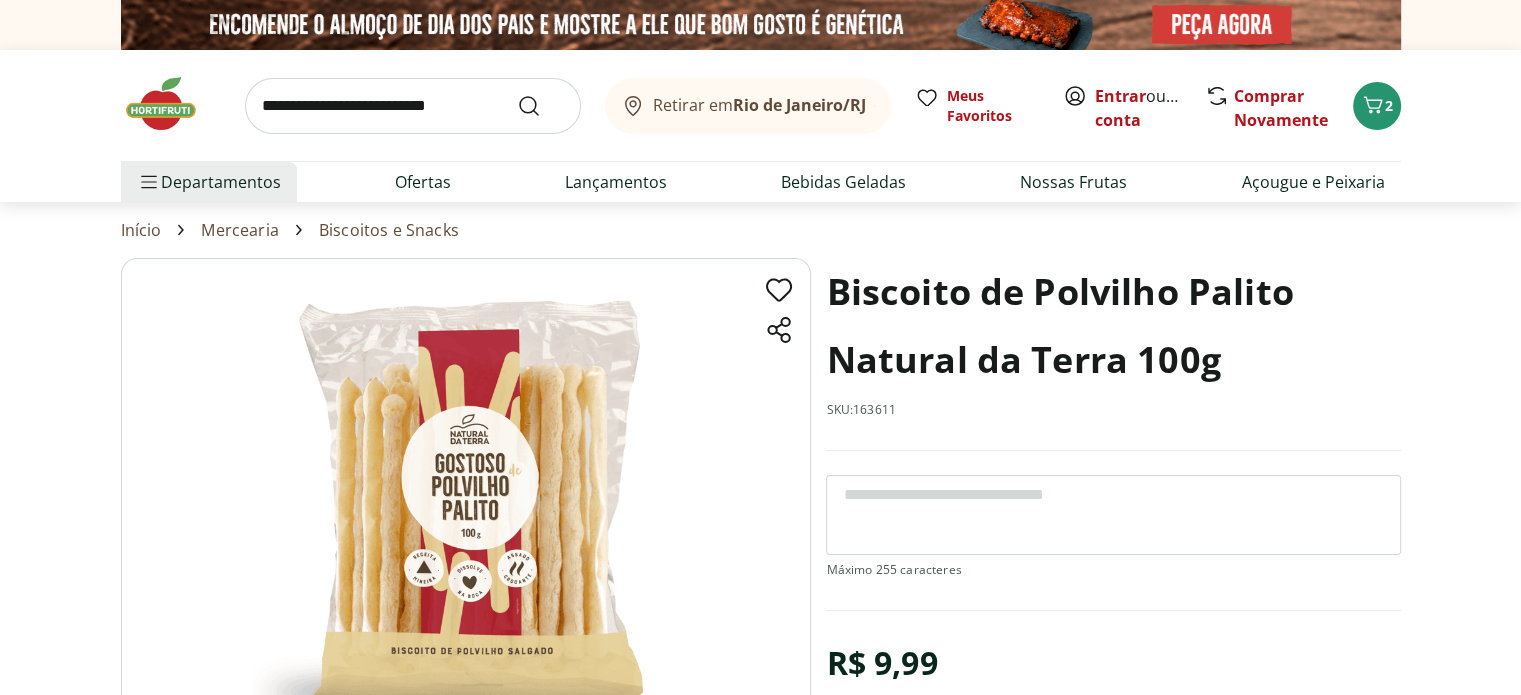 select on "**********" 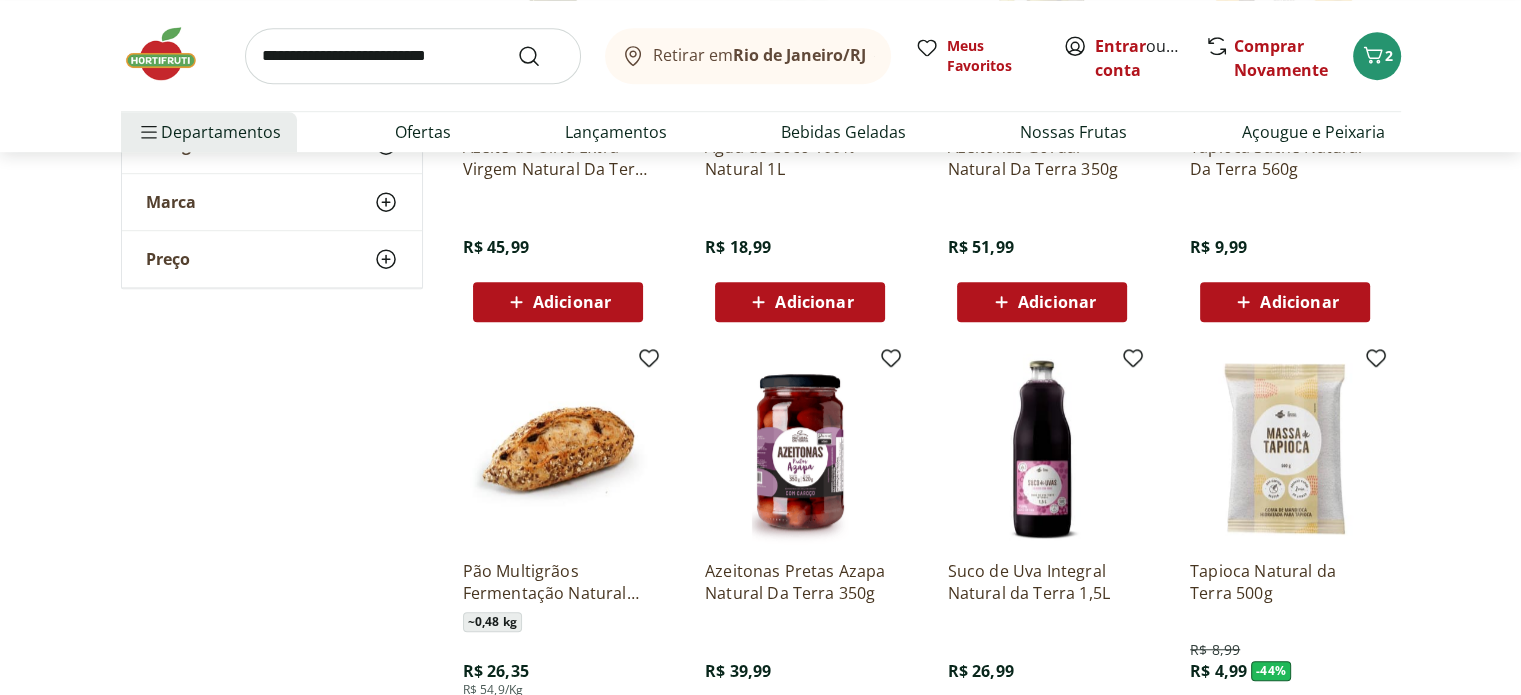 scroll, scrollTop: 1800, scrollLeft: 0, axis: vertical 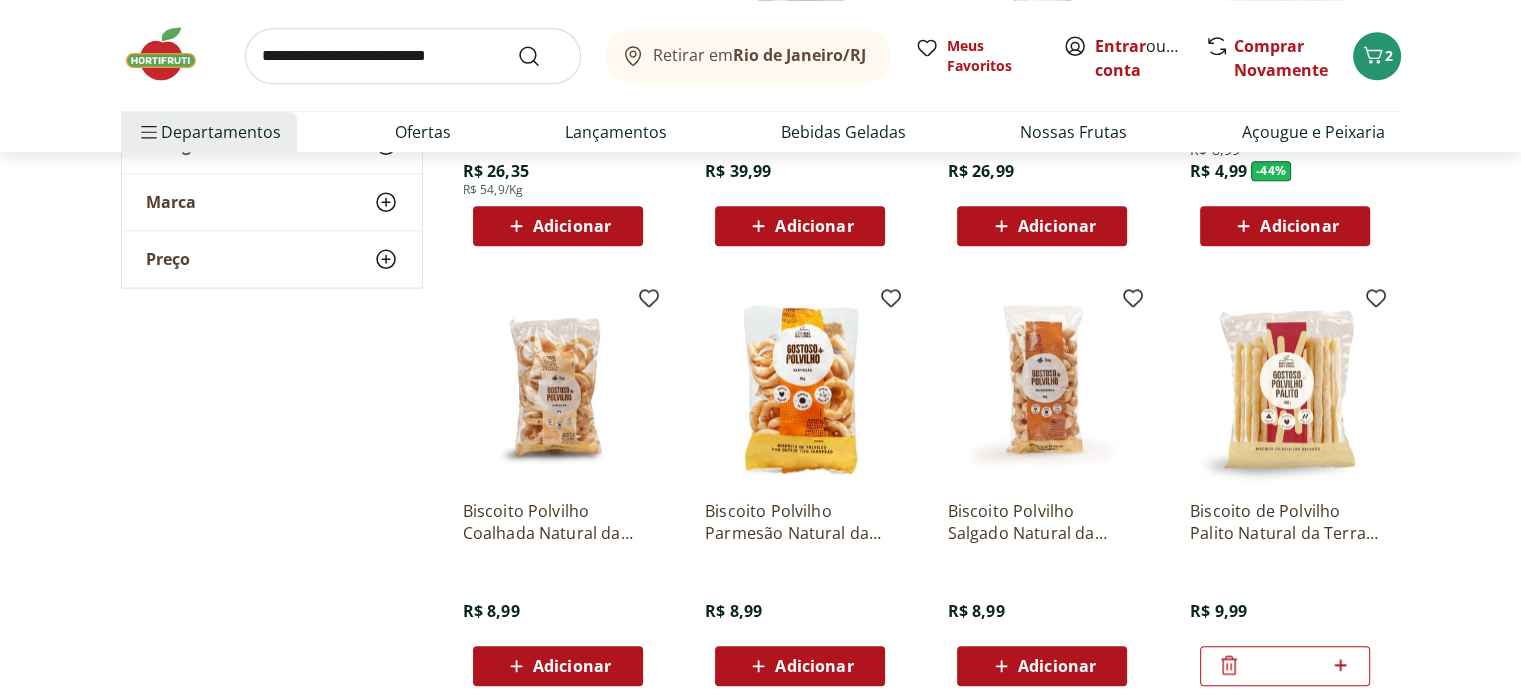 click on "Adicionar" at bounding box center (814, 666) 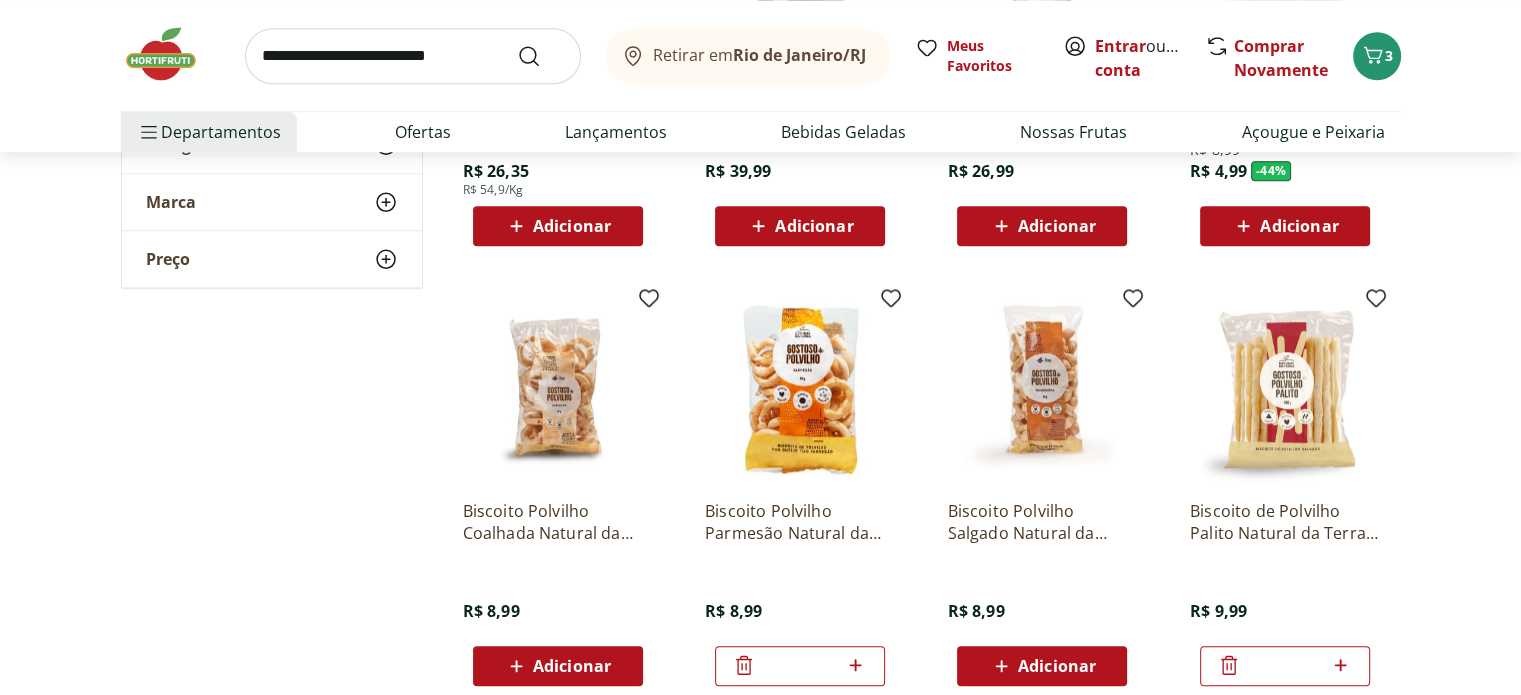 click at bounding box center (800, 389) 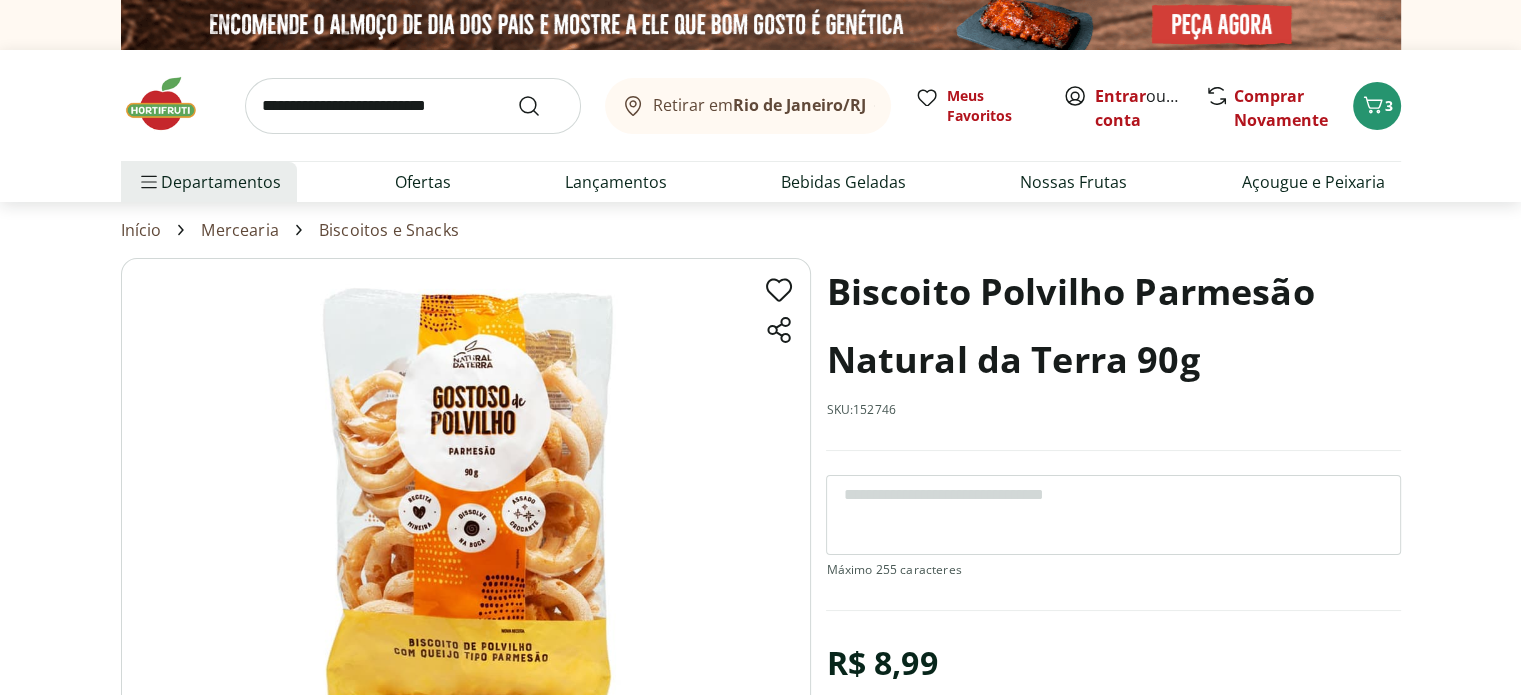 select on "**********" 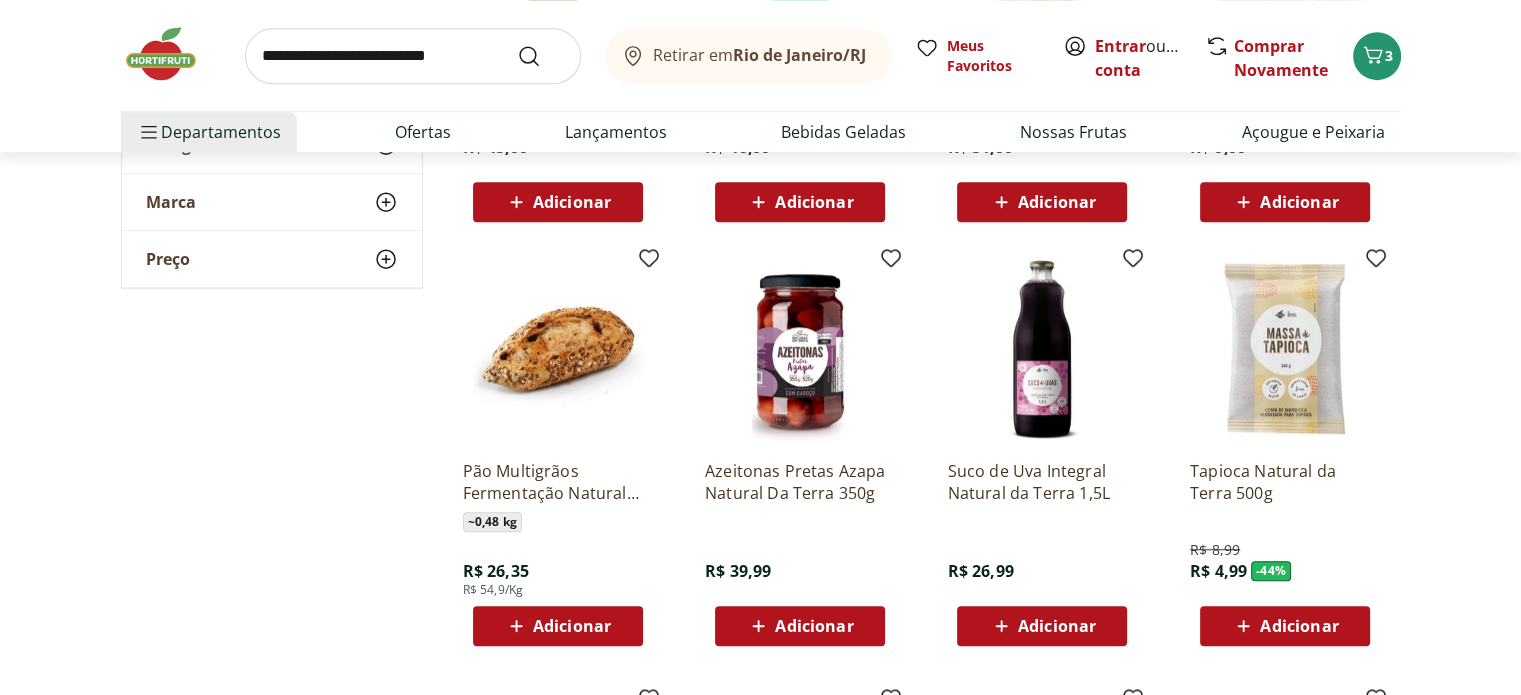 scroll, scrollTop: 2000, scrollLeft: 0, axis: vertical 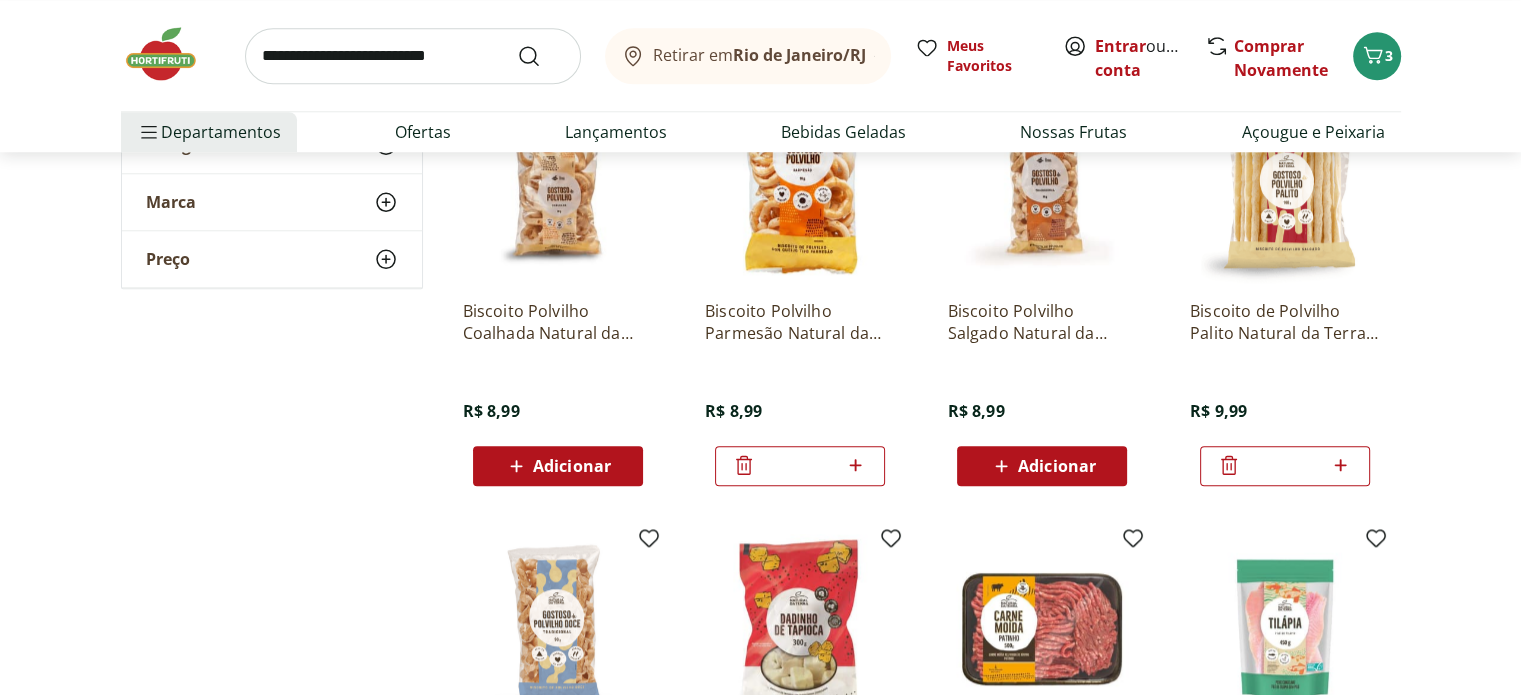 click 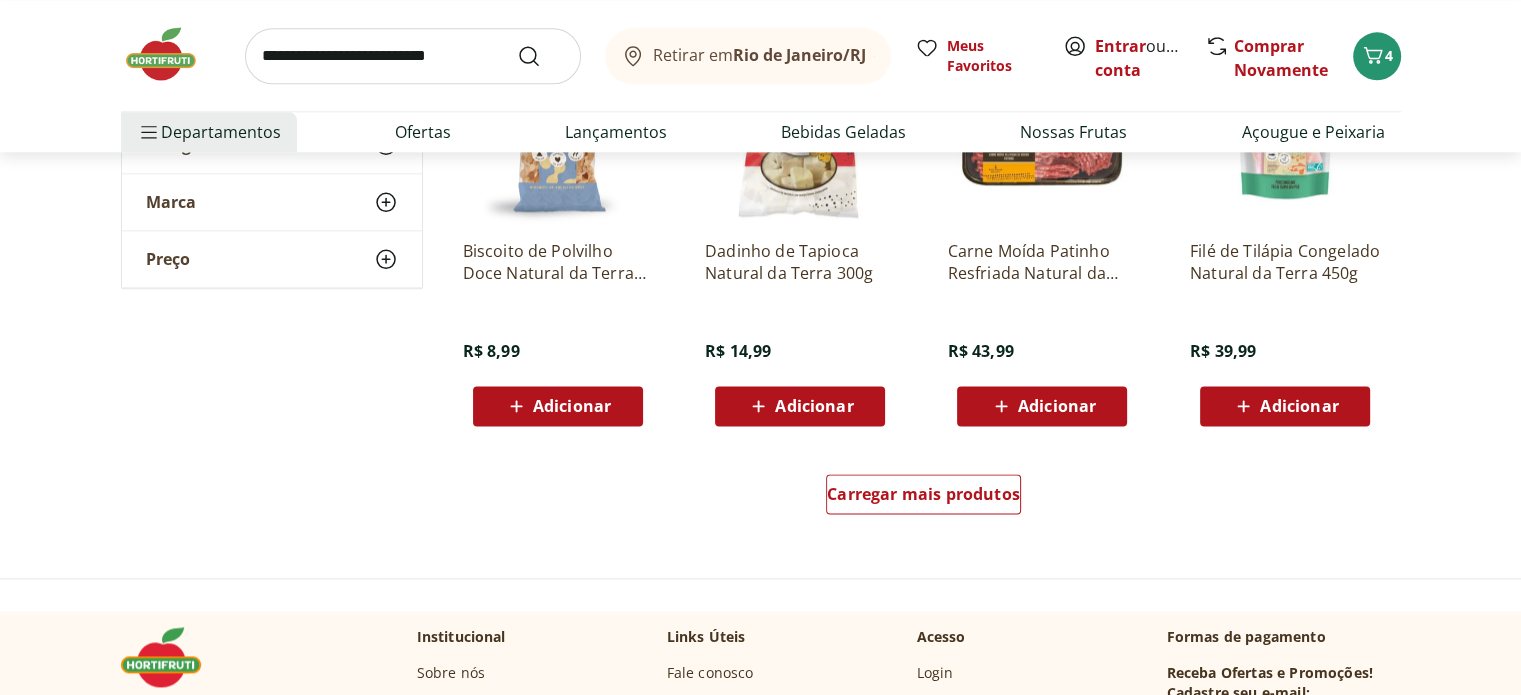 scroll, scrollTop: 2700, scrollLeft: 0, axis: vertical 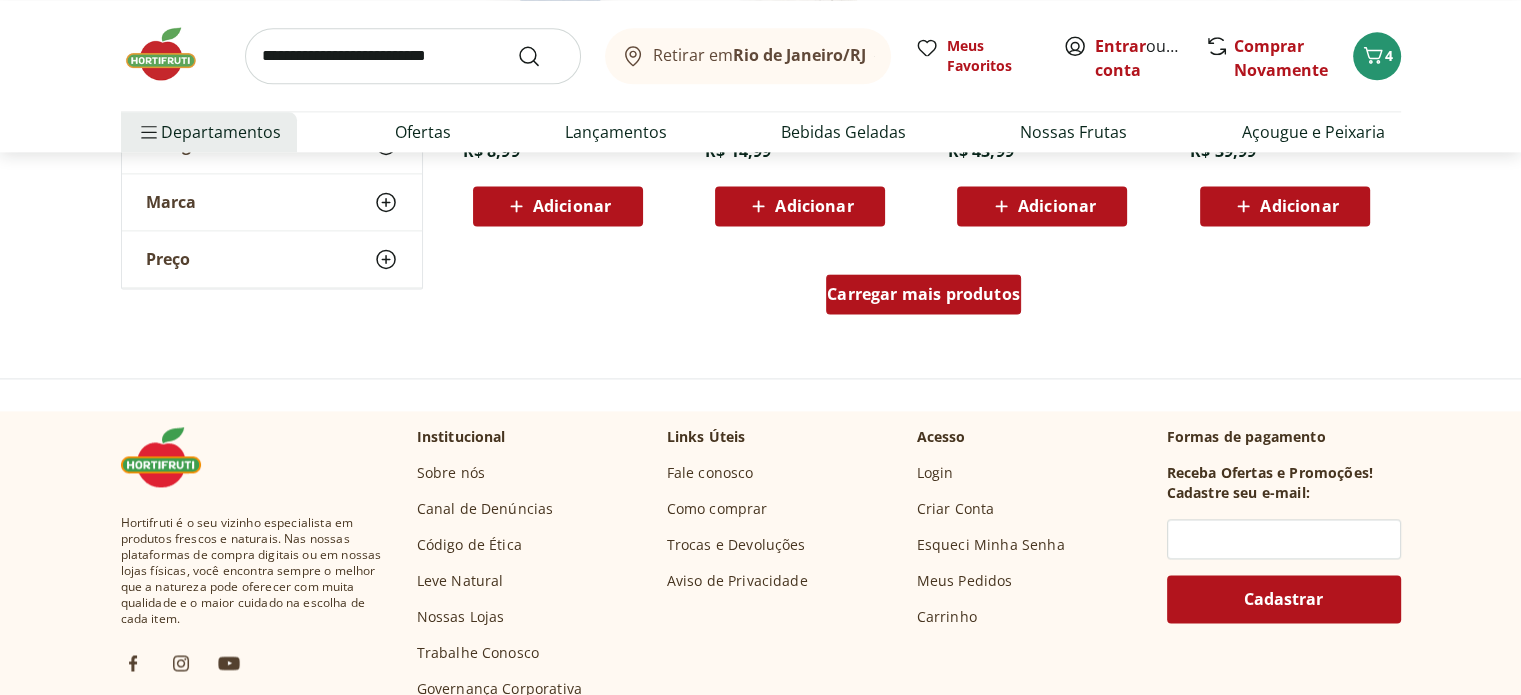 click on "Carregar mais produtos" at bounding box center [923, 294] 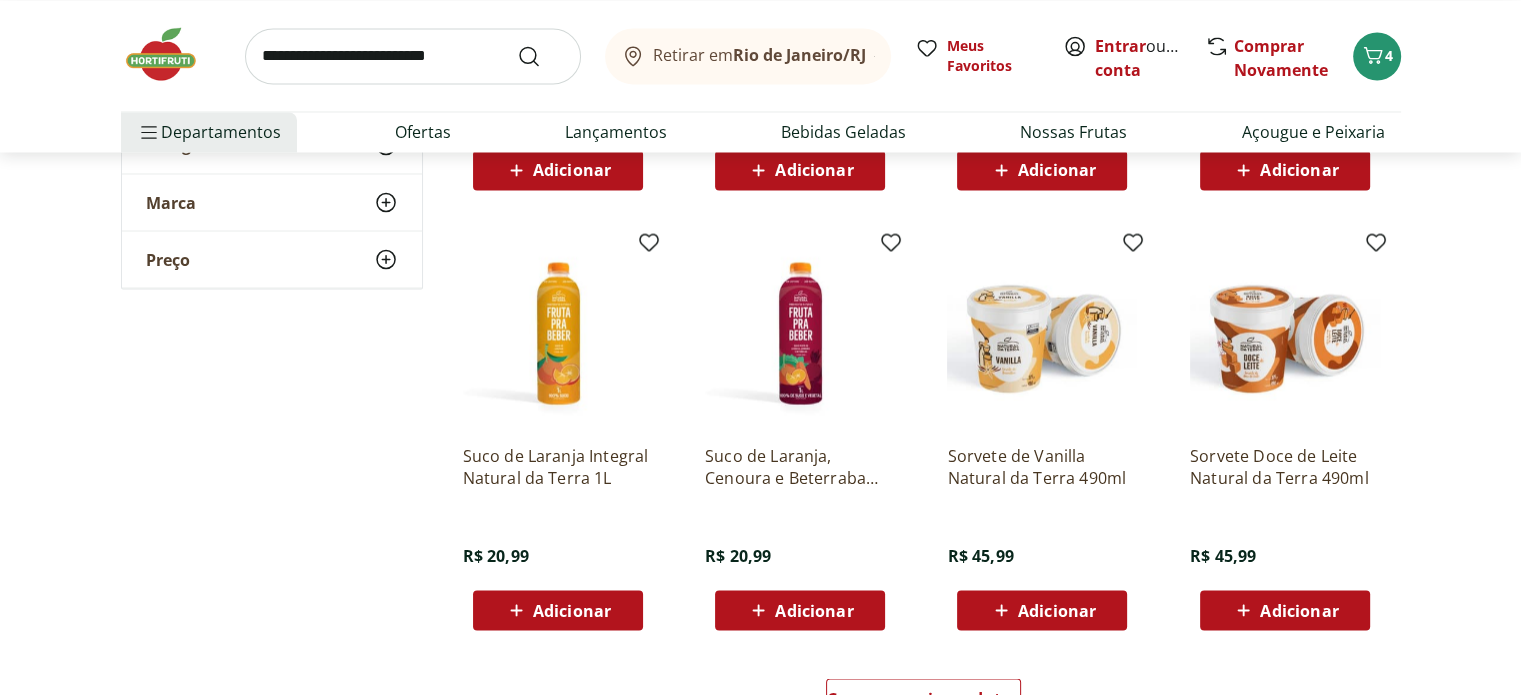 scroll, scrollTop: 4000, scrollLeft: 0, axis: vertical 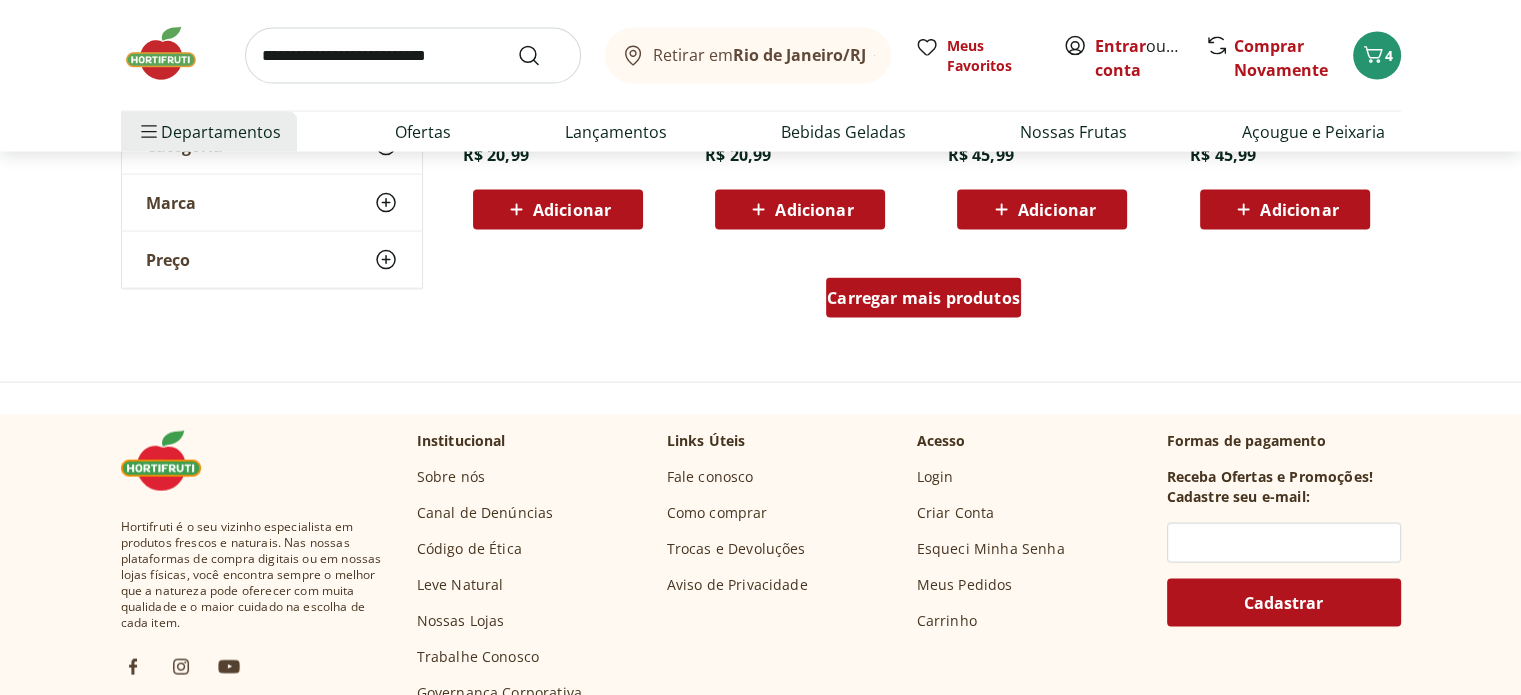 click on "Carregar mais produtos" at bounding box center (923, 298) 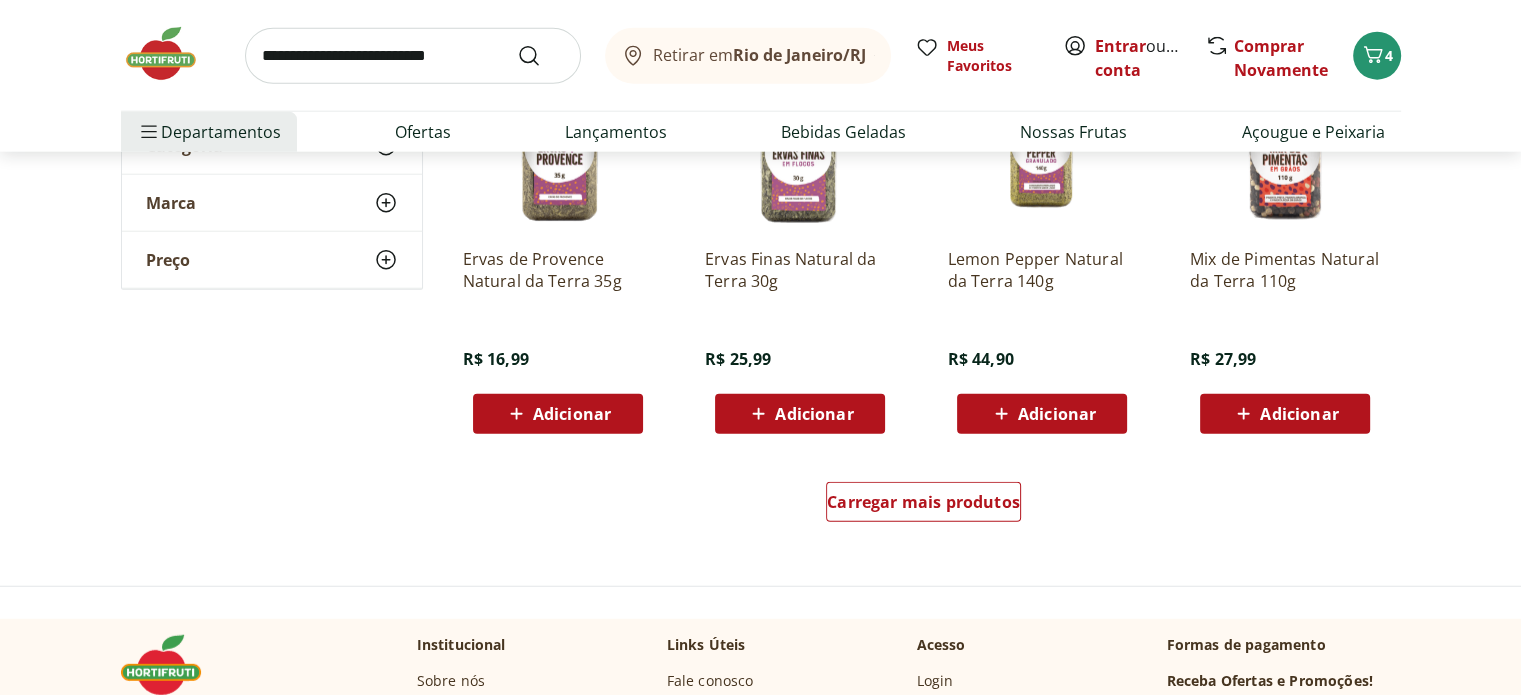 scroll, scrollTop: 5200, scrollLeft: 0, axis: vertical 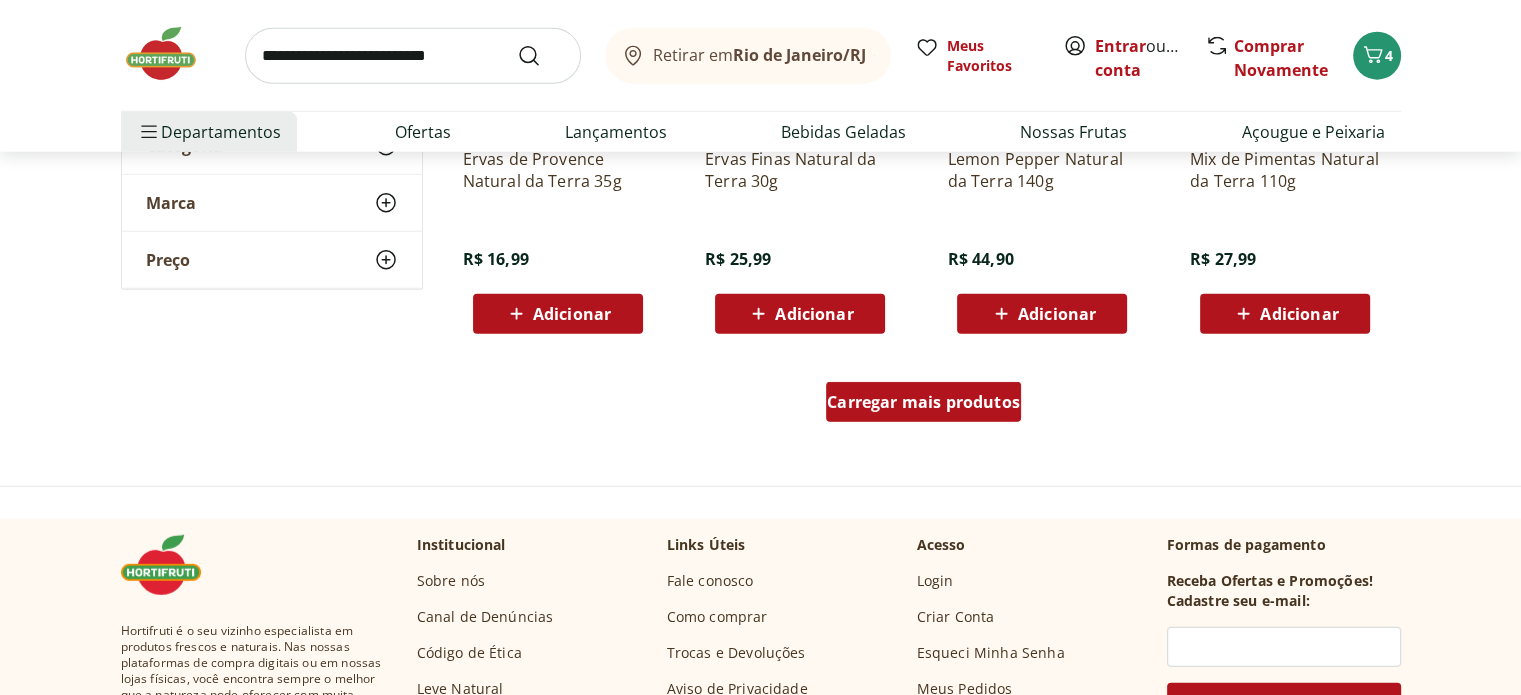 click on "Carregar mais produtos" at bounding box center [923, 402] 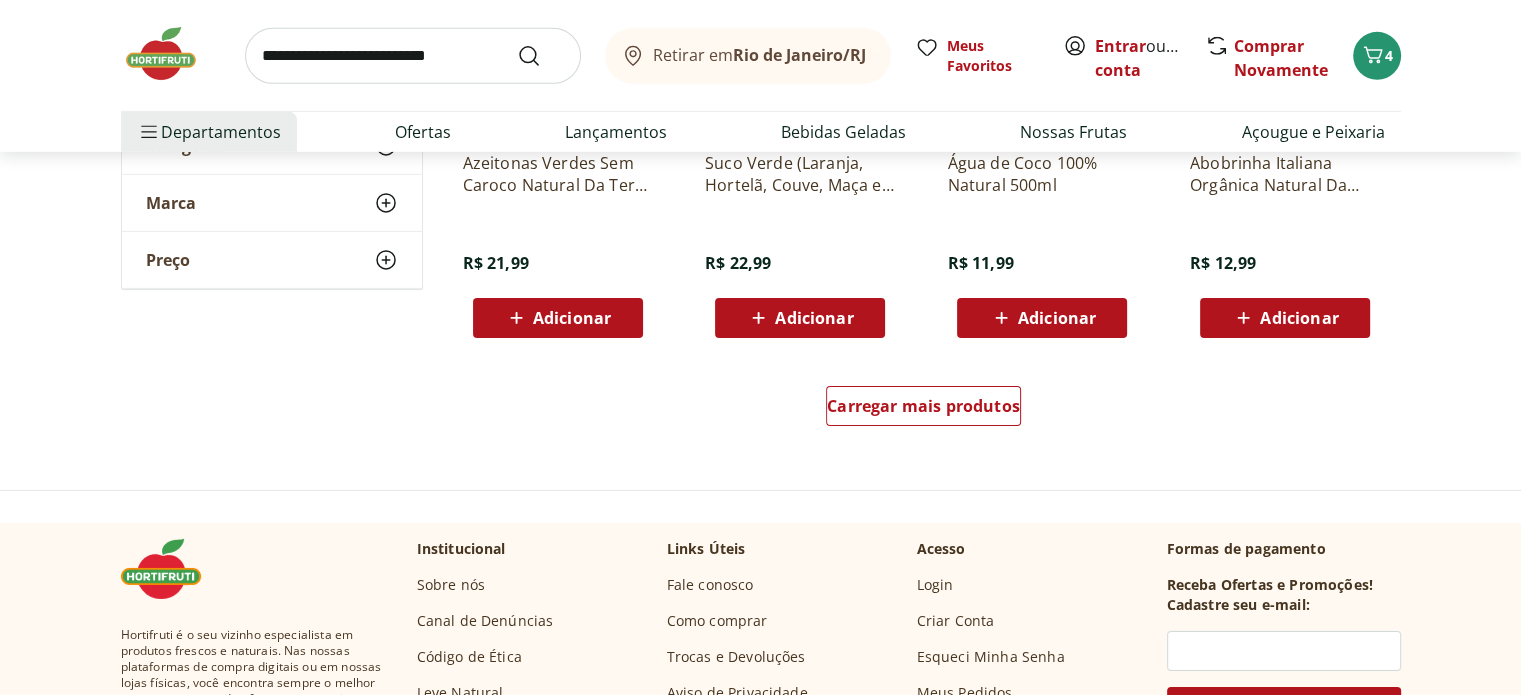 scroll, scrollTop: 6600, scrollLeft: 0, axis: vertical 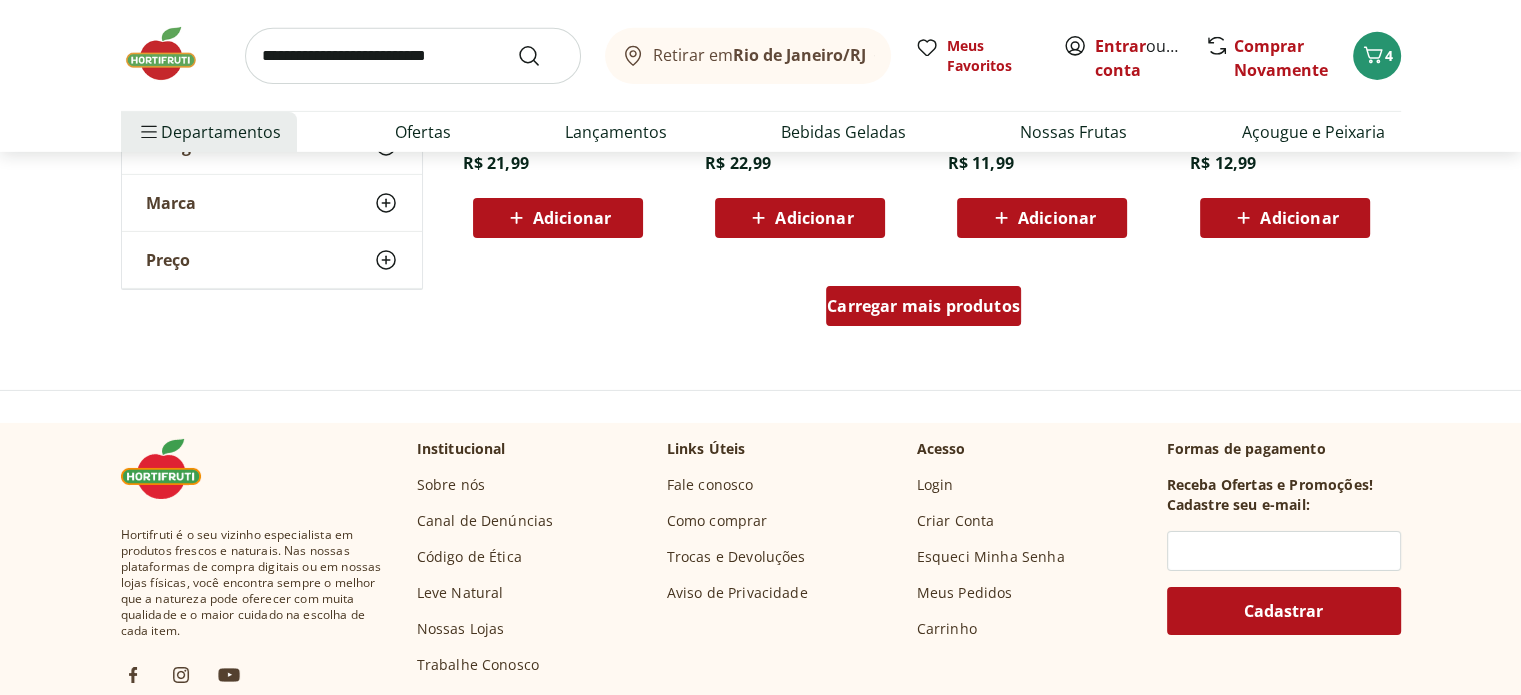 click on "Carregar mais produtos" at bounding box center [923, 306] 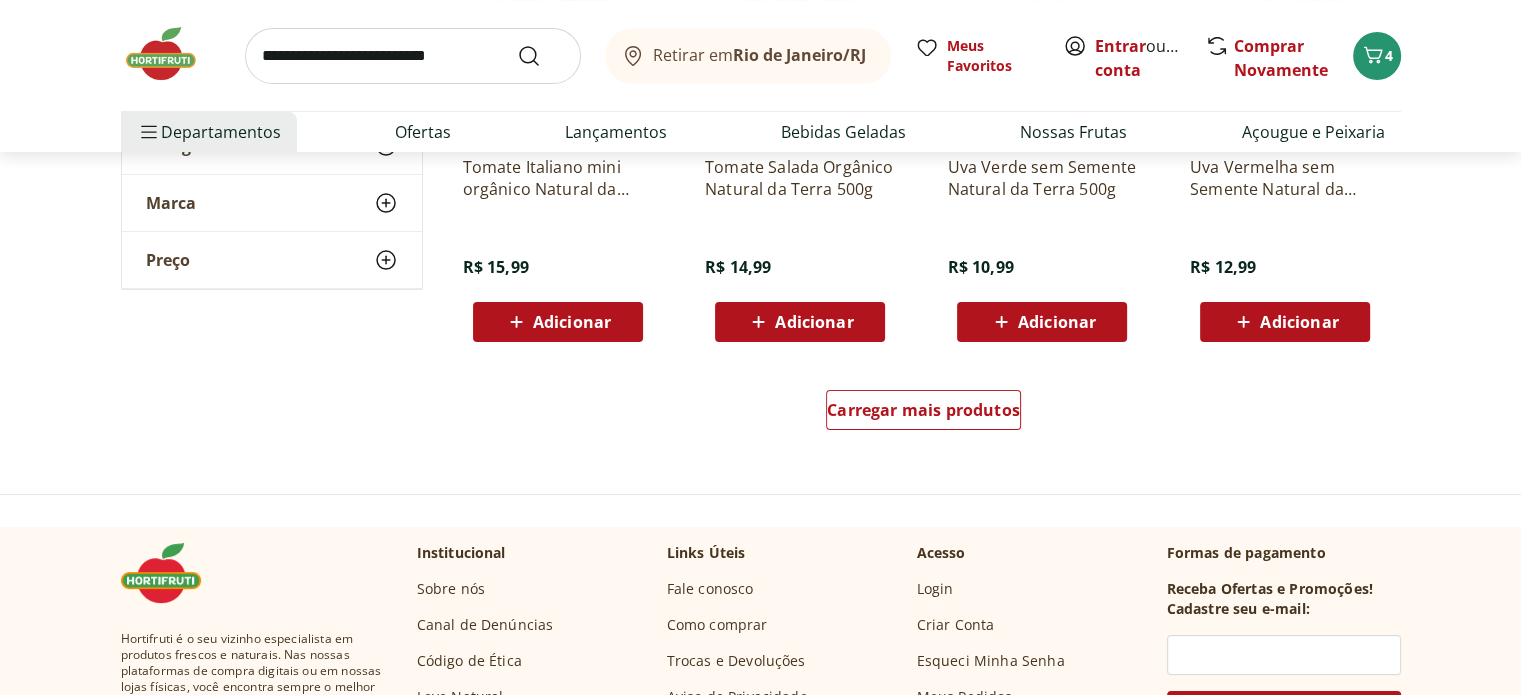 scroll, scrollTop: 7900, scrollLeft: 0, axis: vertical 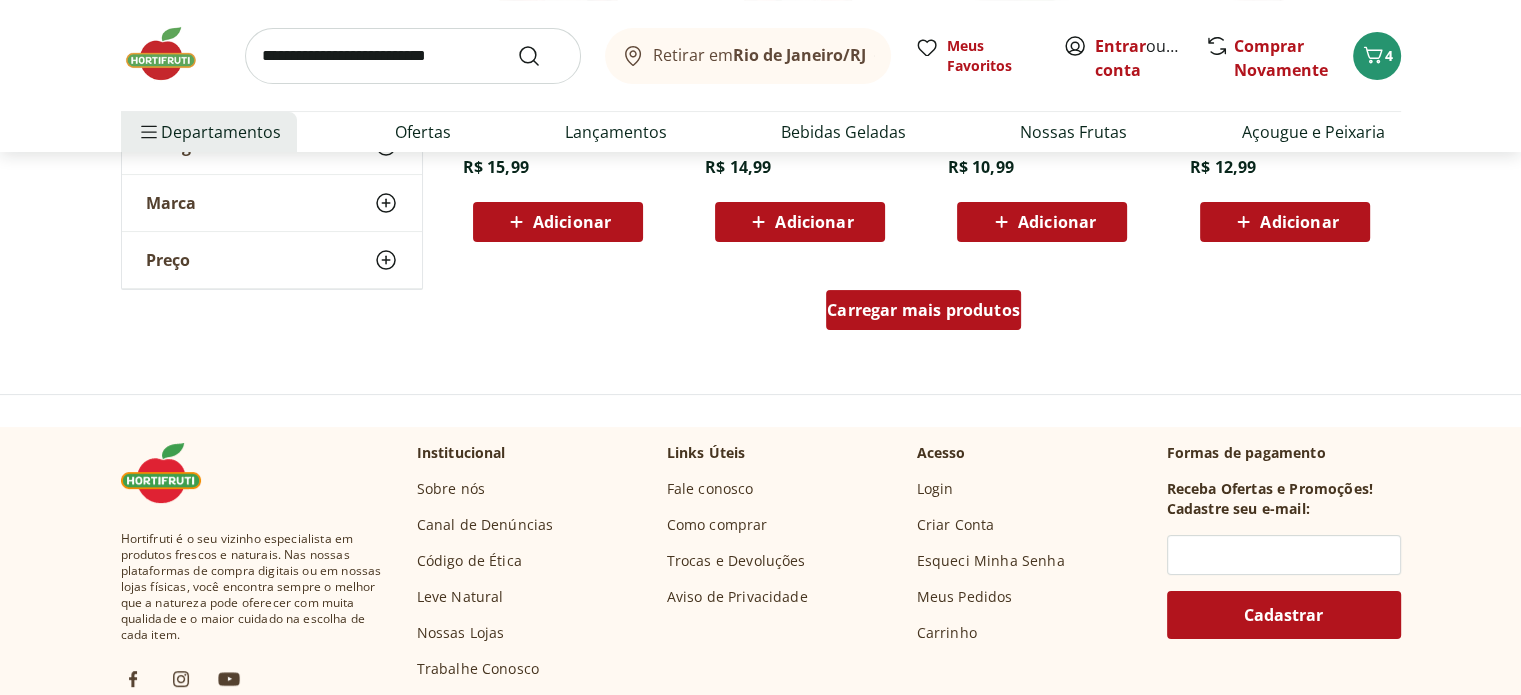 click on "Carregar mais produtos" at bounding box center [923, 310] 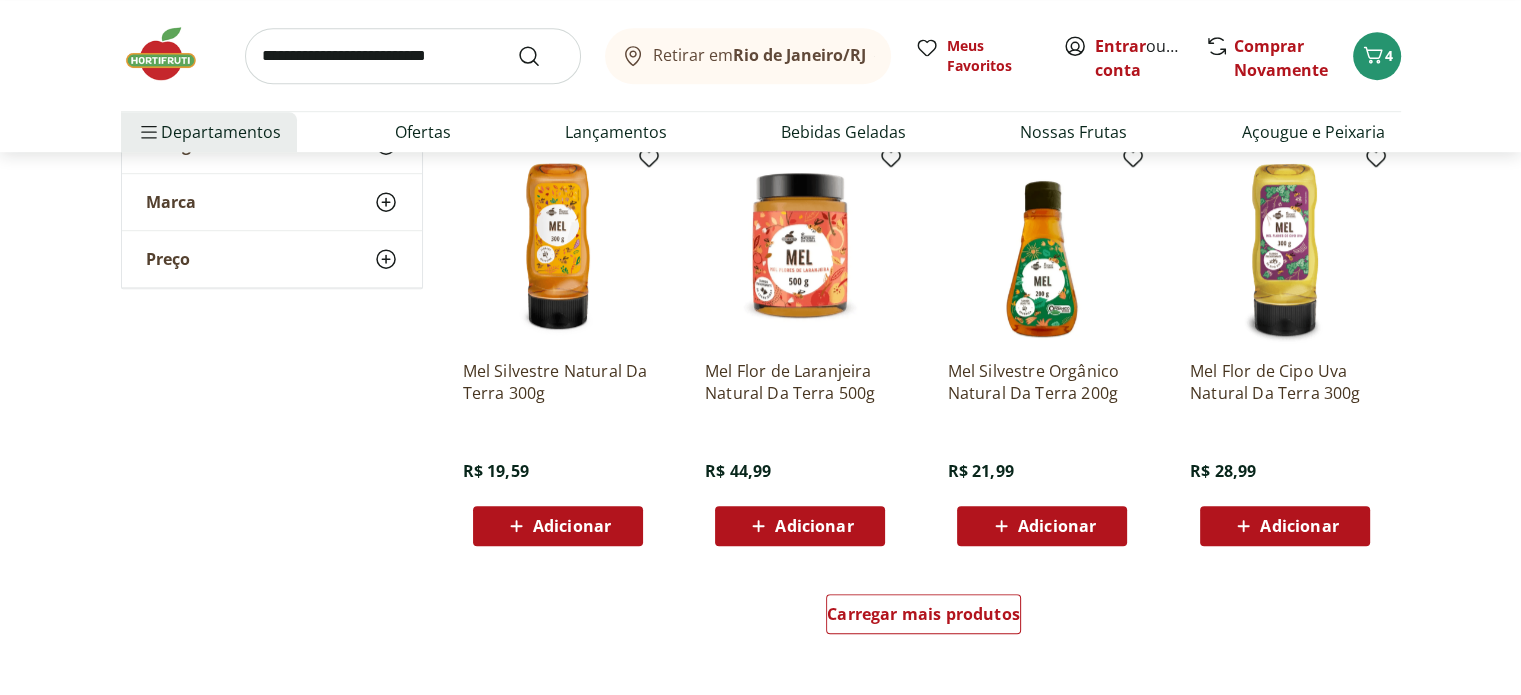 scroll, scrollTop: 9100, scrollLeft: 0, axis: vertical 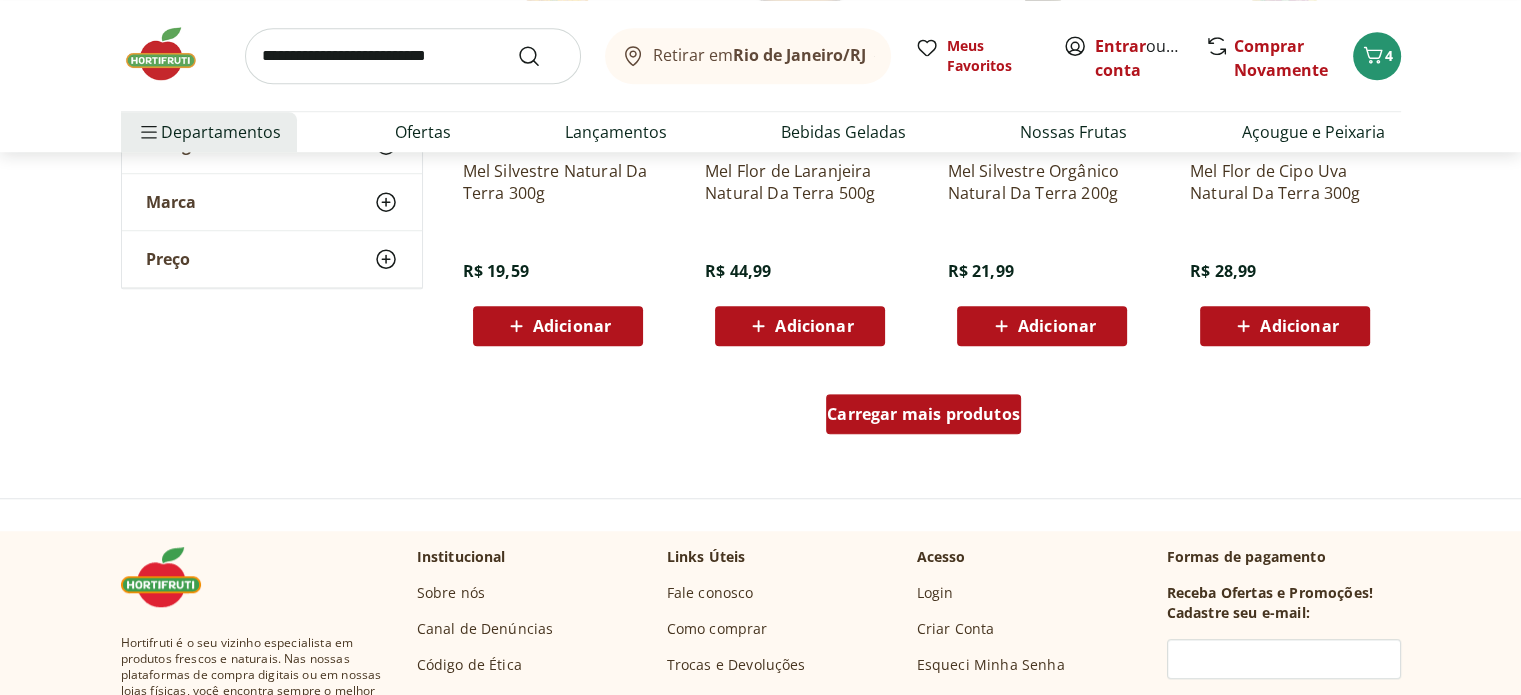 click on "Carregar mais produtos" at bounding box center (923, 414) 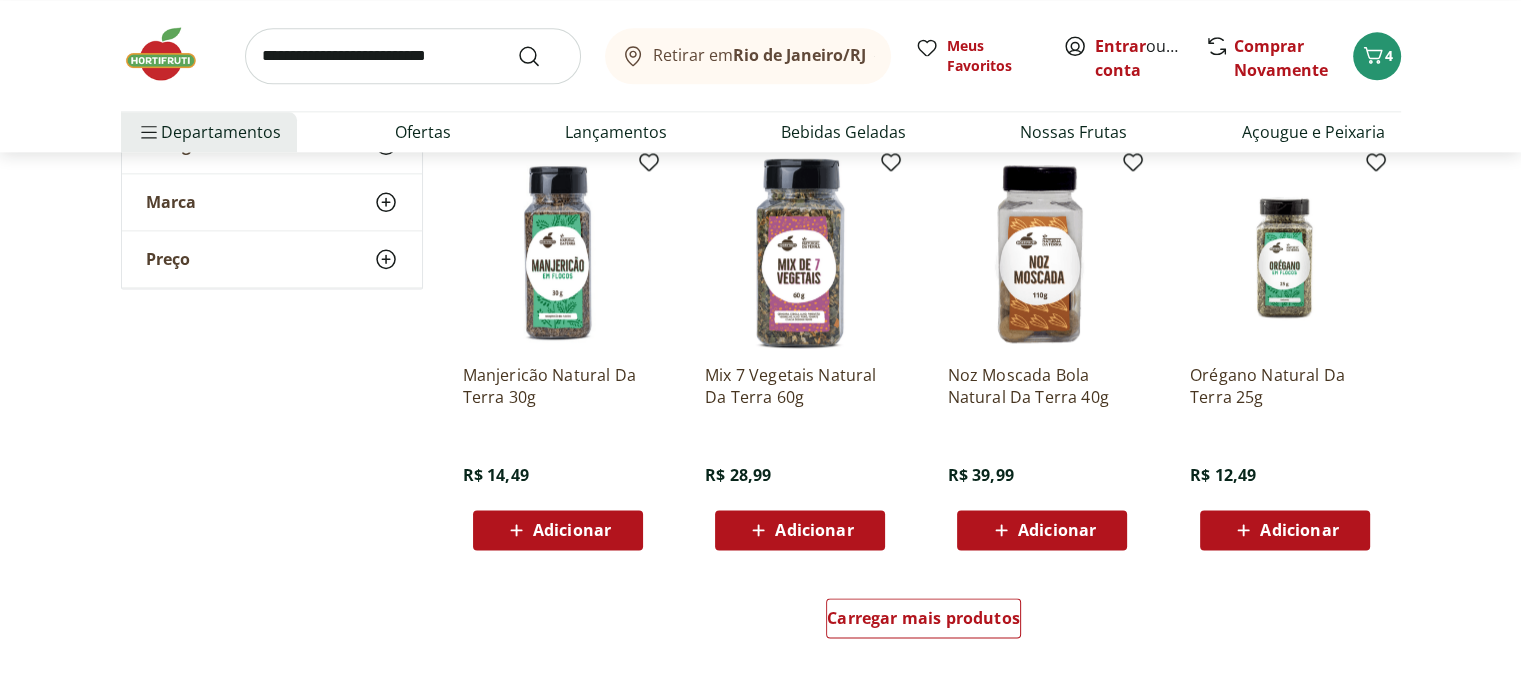 scroll, scrollTop: 10400, scrollLeft: 0, axis: vertical 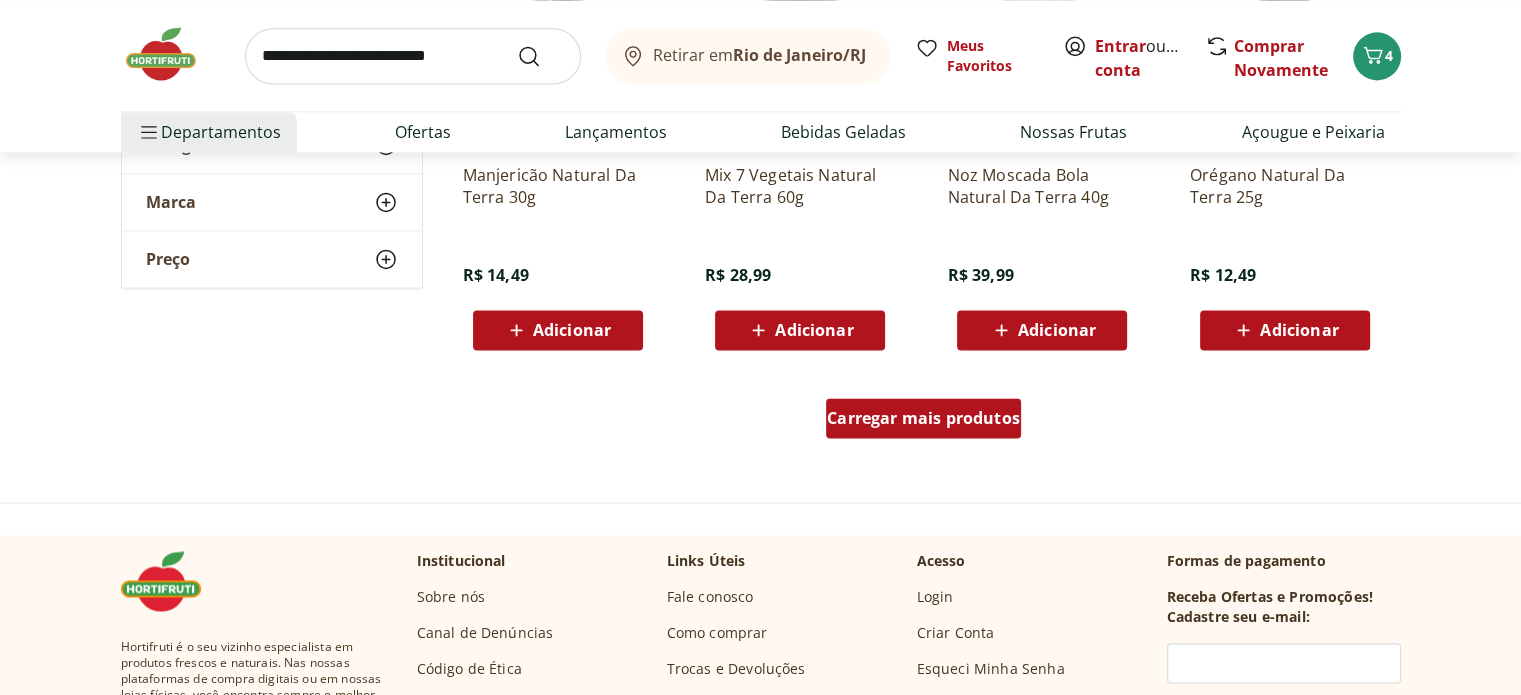 click on "Carregar mais produtos" at bounding box center [923, 418] 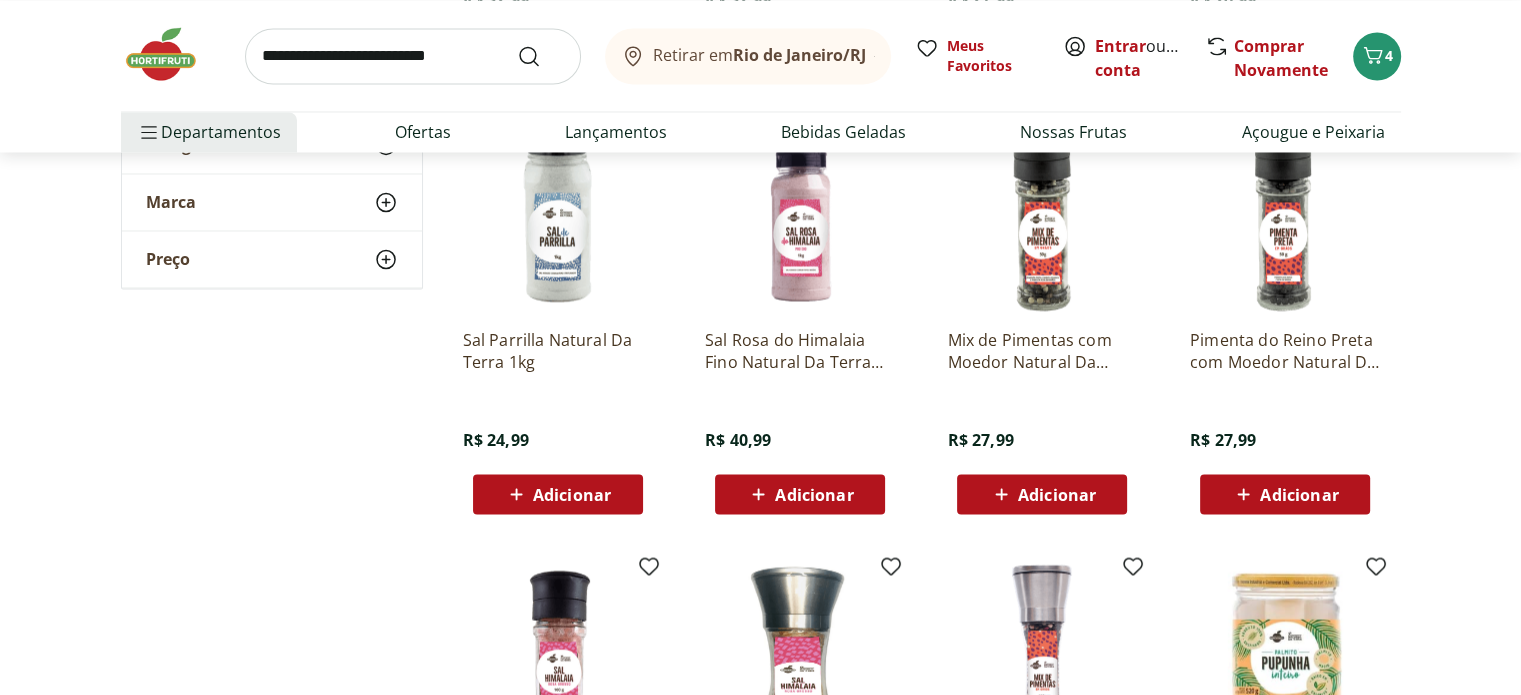 scroll, scrollTop: 11300, scrollLeft: 0, axis: vertical 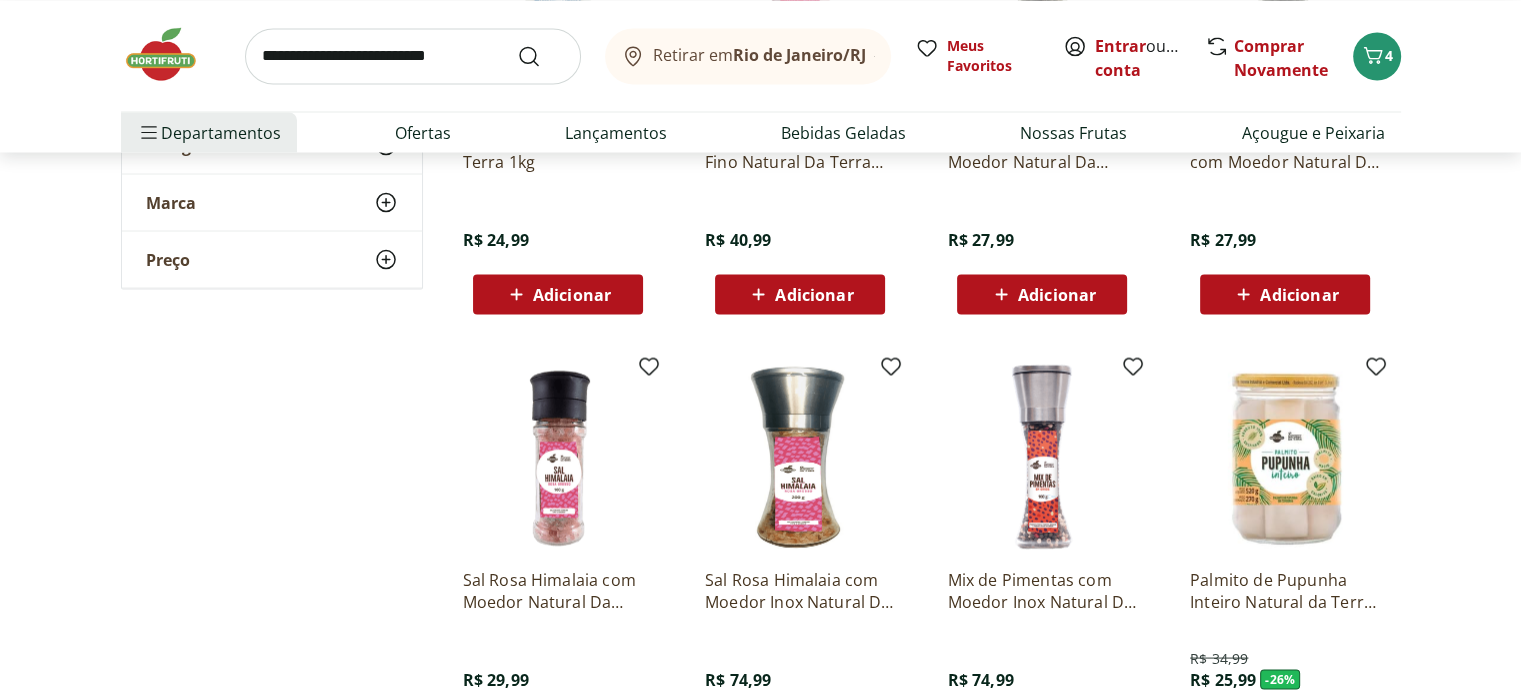 click on "Palmito de Pupunha Inteiro Natural da Terra 270g" at bounding box center [1285, 590] 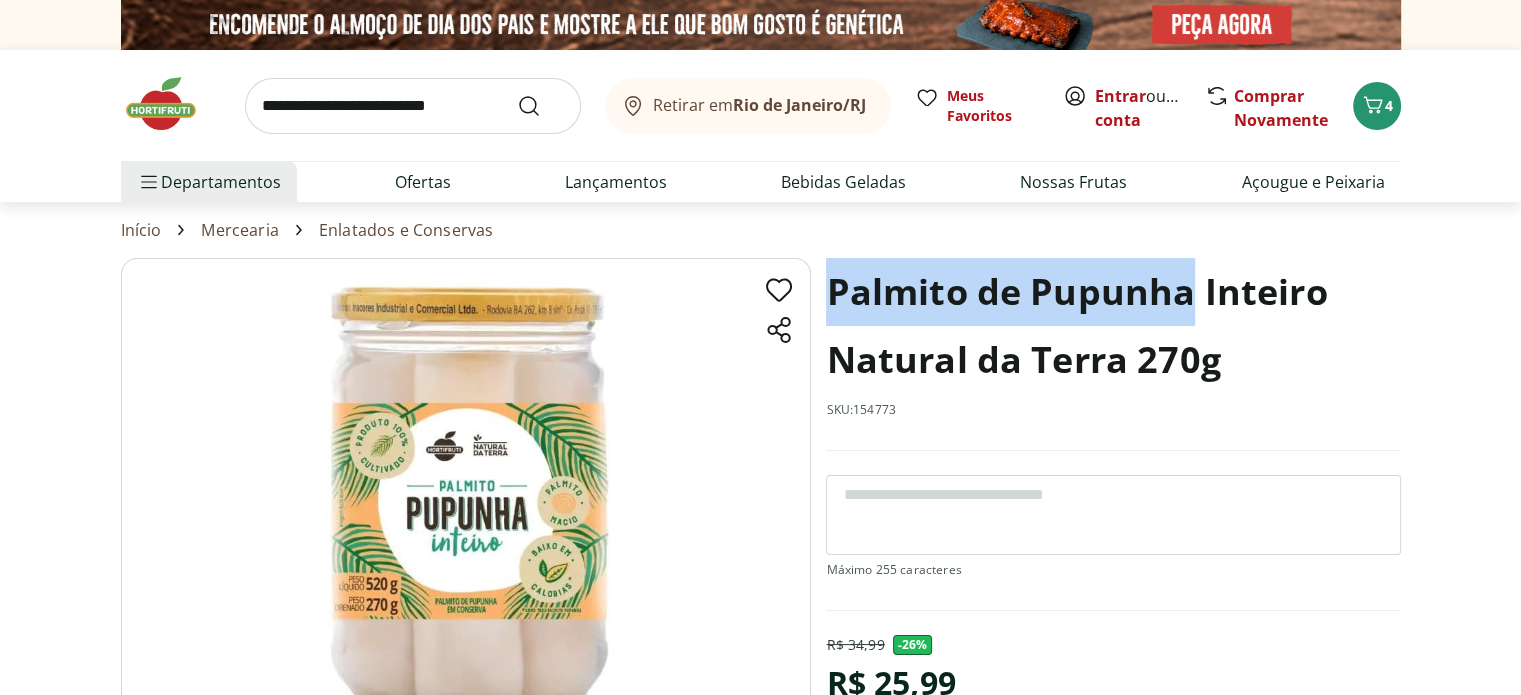 drag, startPoint x: 832, startPoint y: 285, endPoint x: 1196, endPoint y: 306, distance: 364.60526 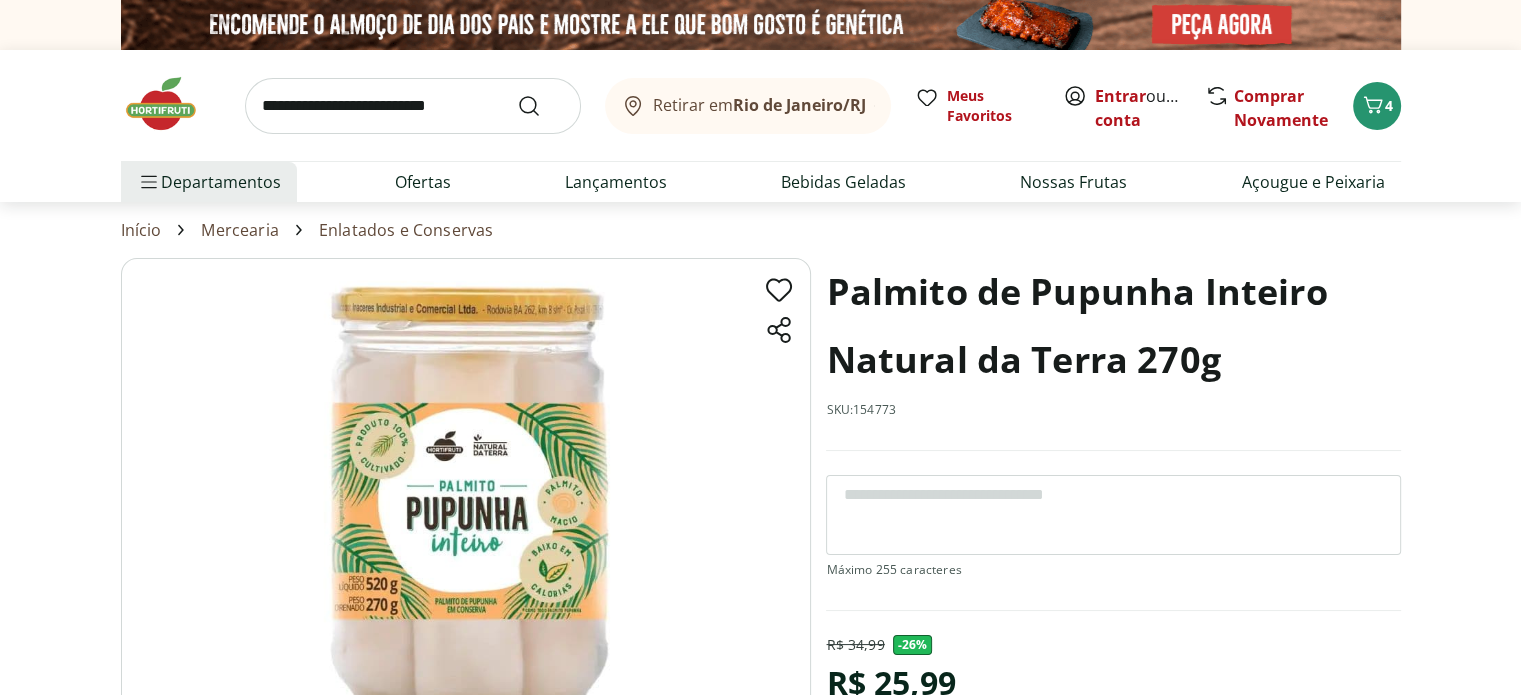 scroll, scrollTop: 100, scrollLeft: 0, axis: vertical 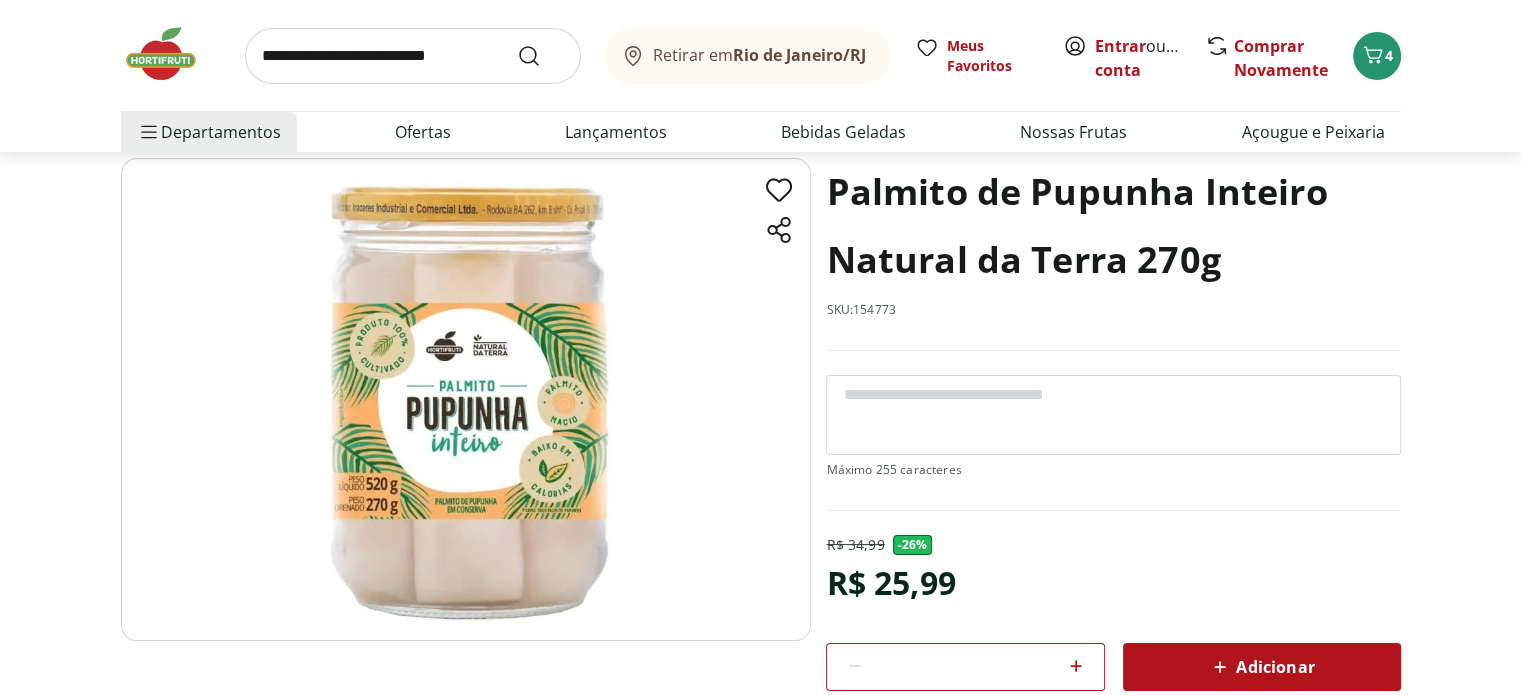 select on "**********" 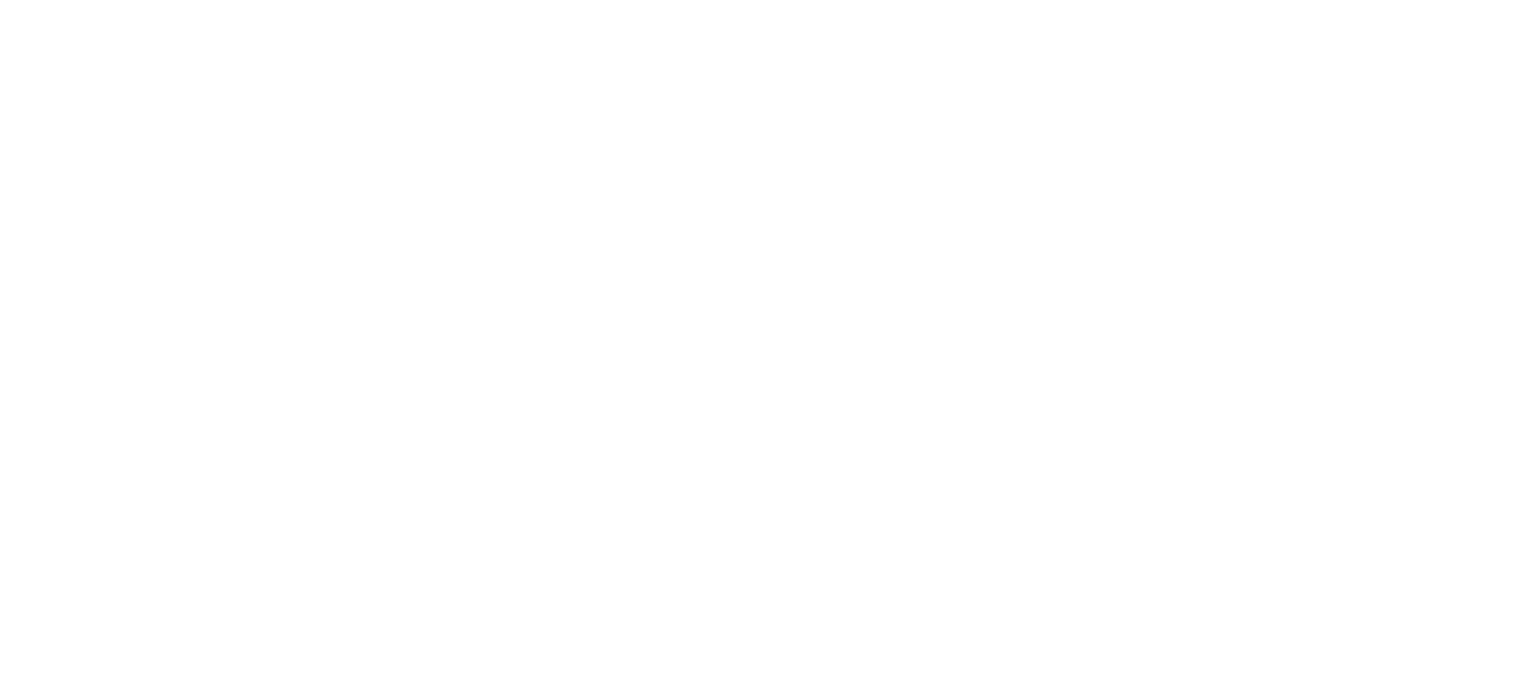type on "*" 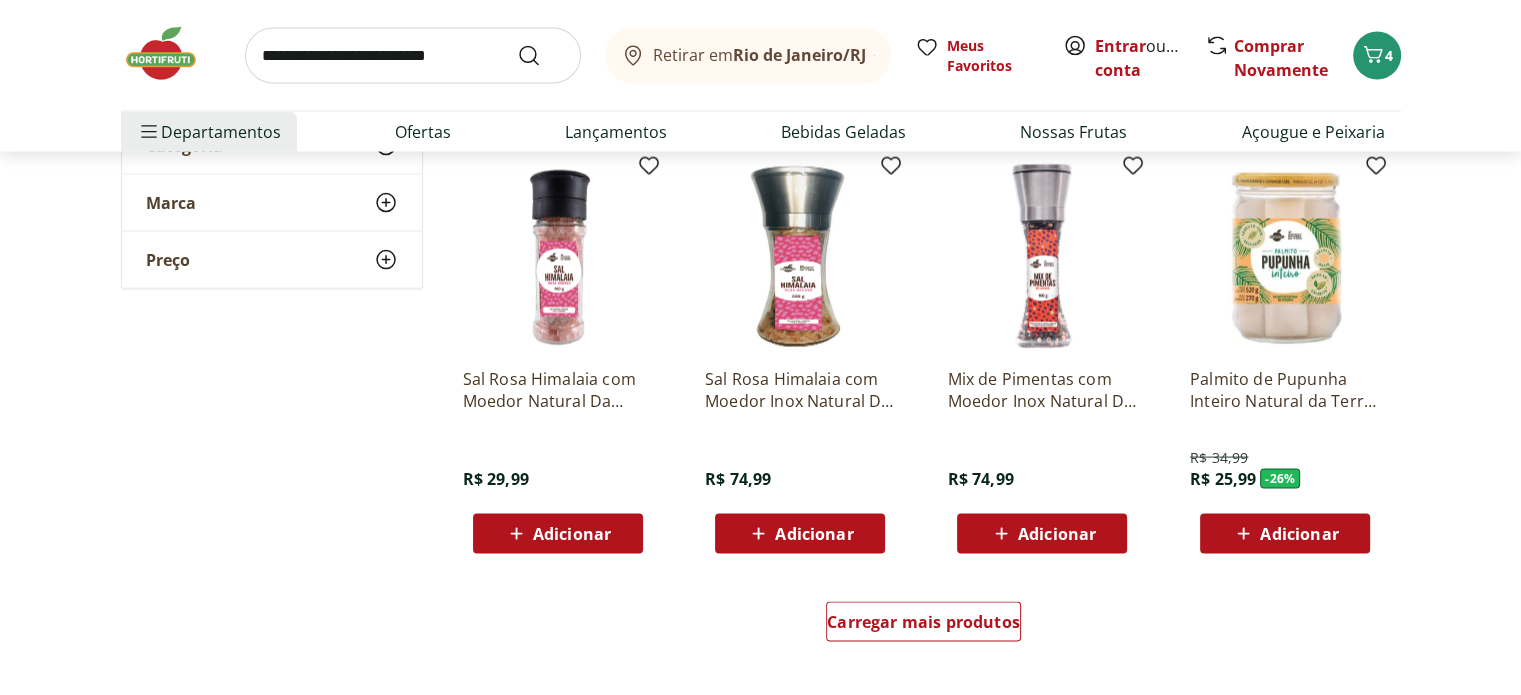 scroll, scrollTop: 11800, scrollLeft: 0, axis: vertical 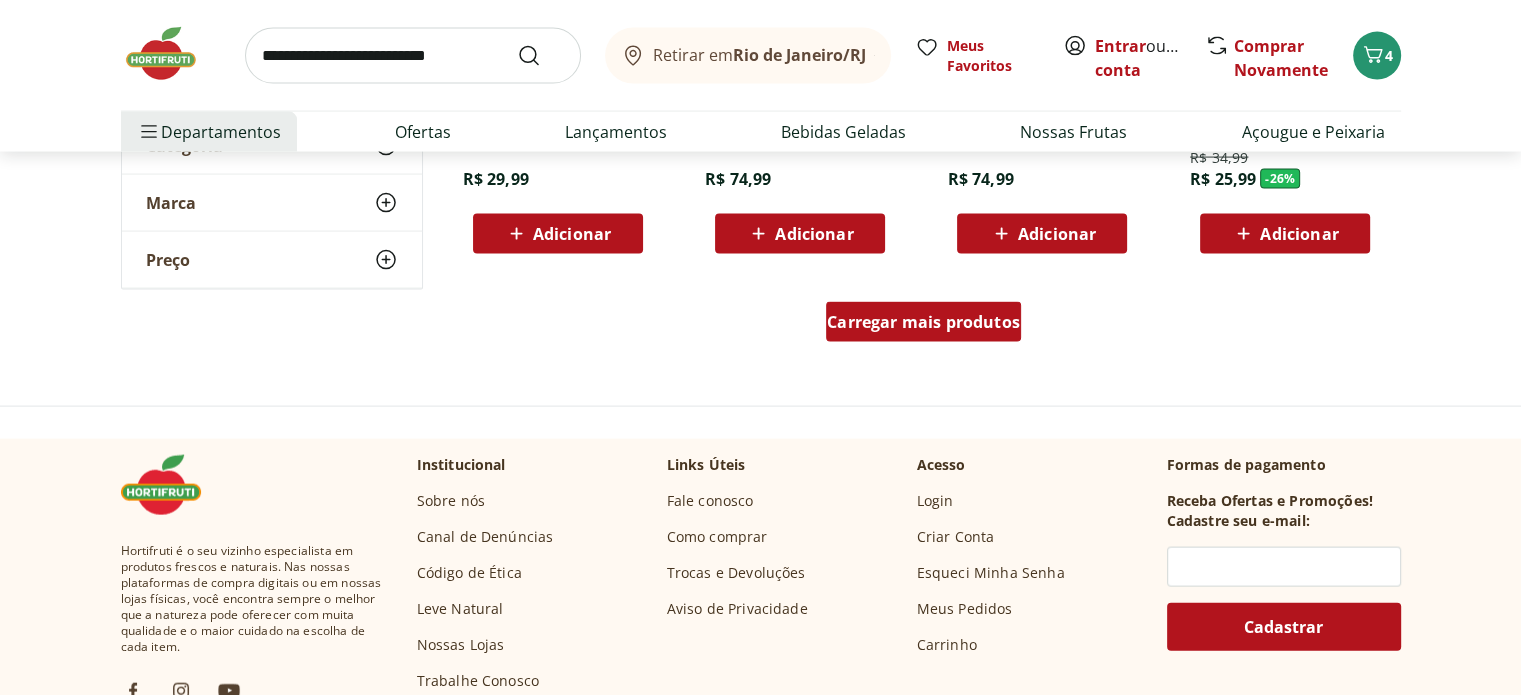 click on "Carregar mais produtos" at bounding box center (923, 322) 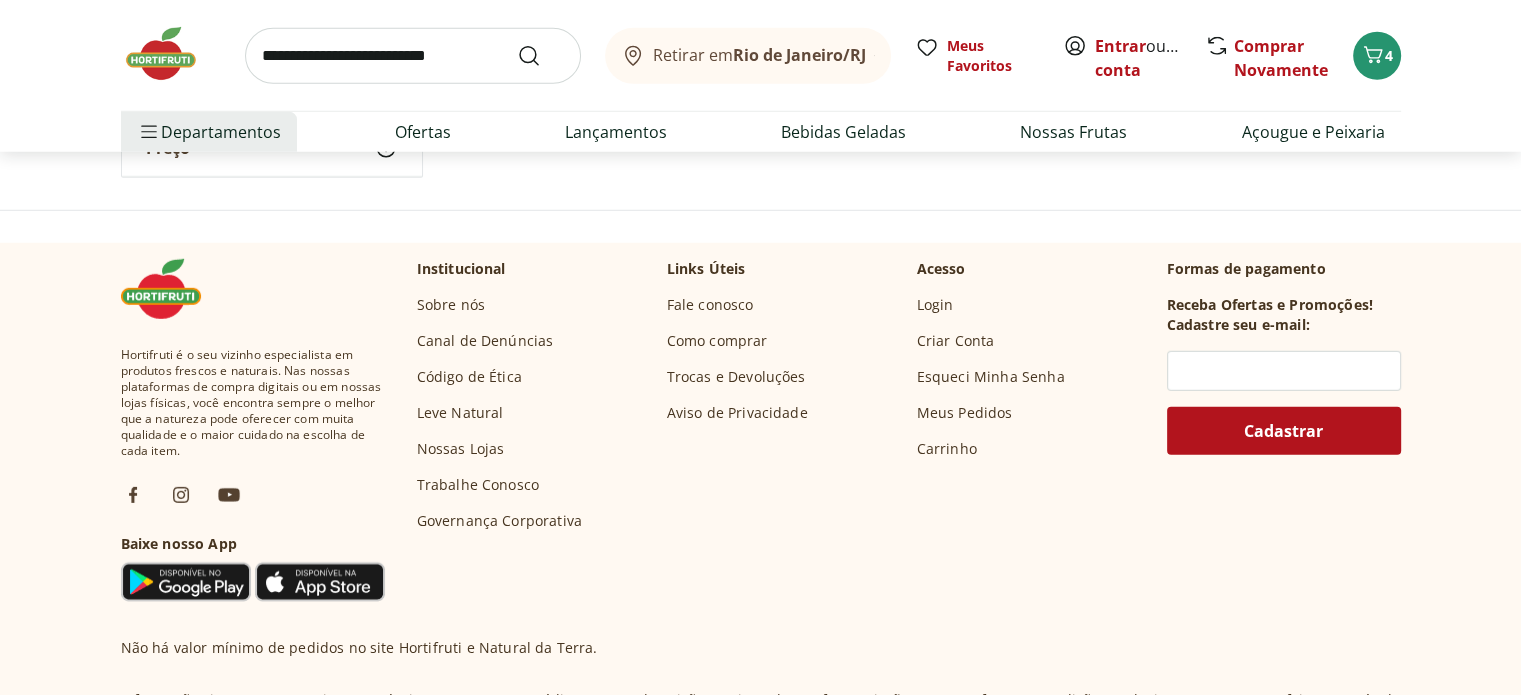 scroll, scrollTop: 13100, scrollLeft: 0, axis: vertical 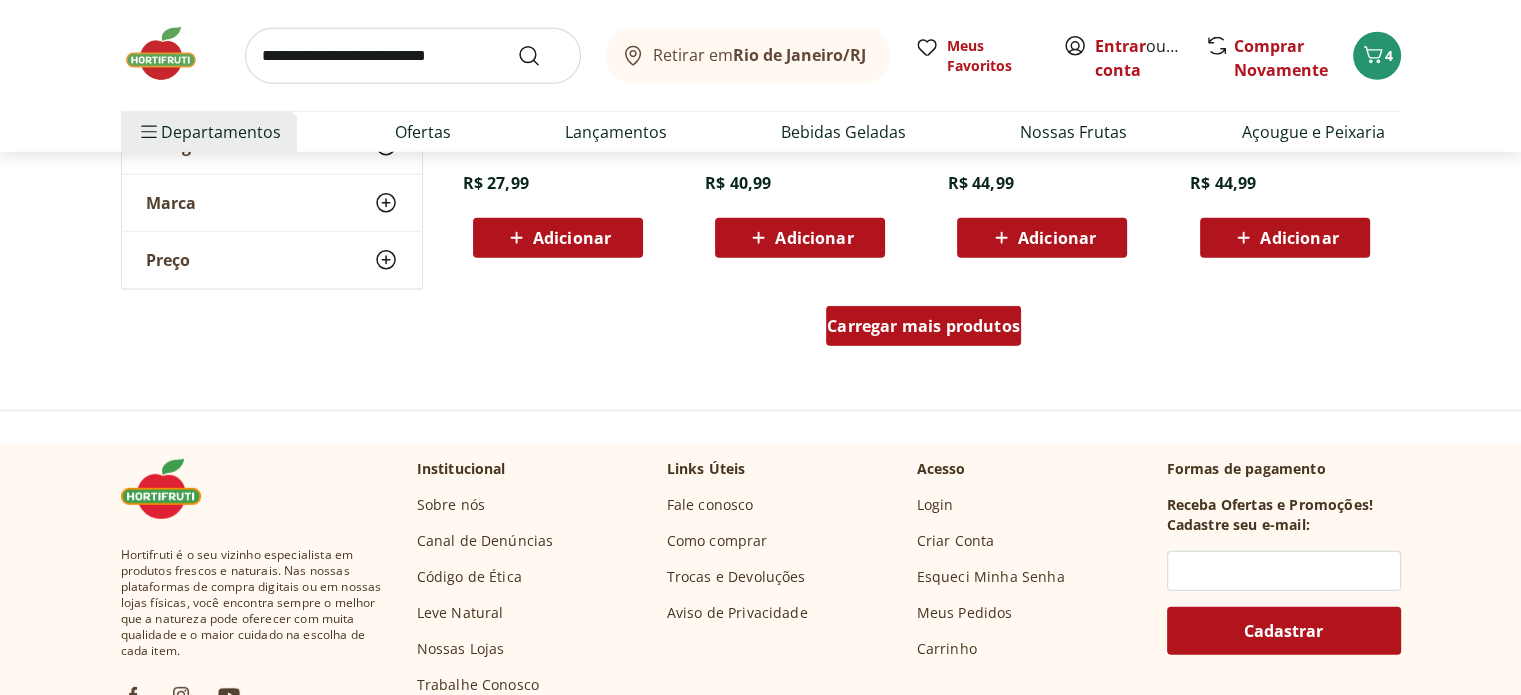click on "Carregar mais produtos" at bounding box center [923, 326] 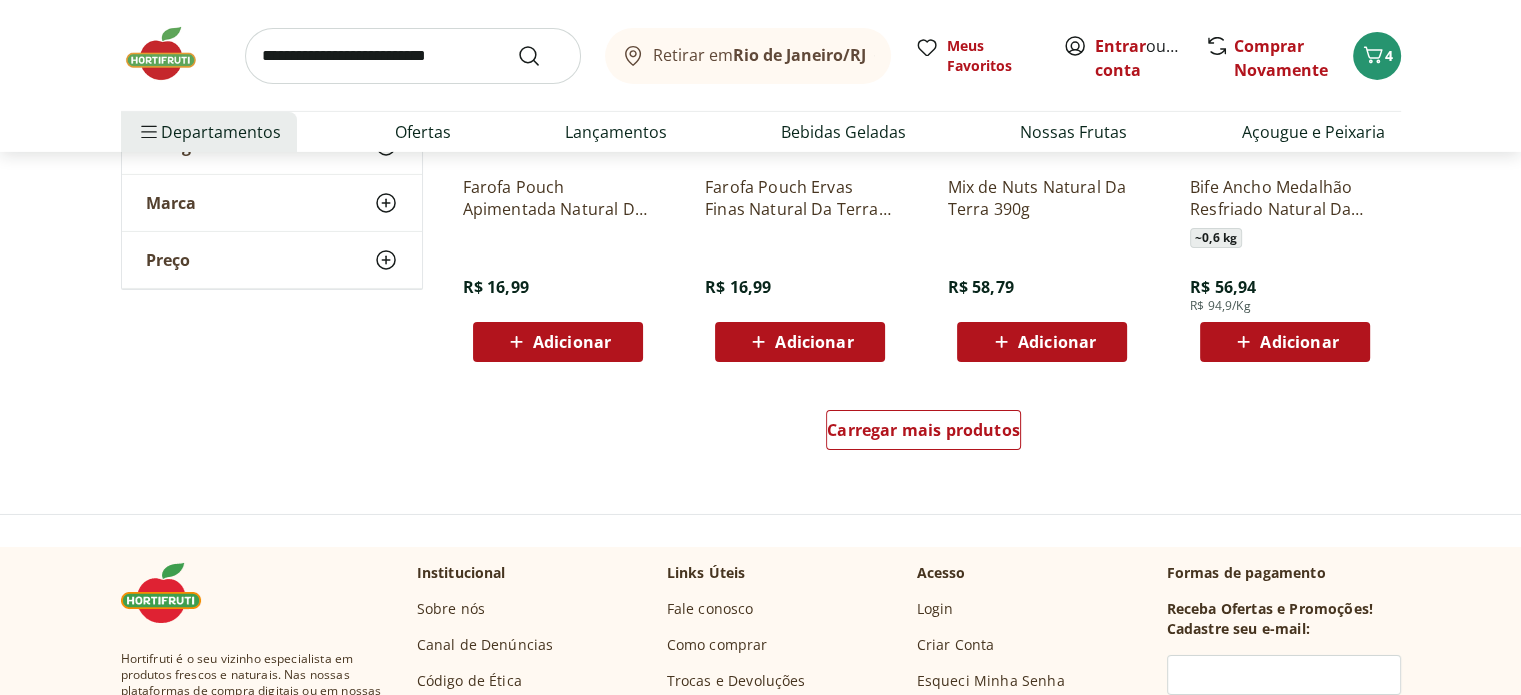 scroll, scrollTop: 14400, scrollLeft: 0, axis: vertical 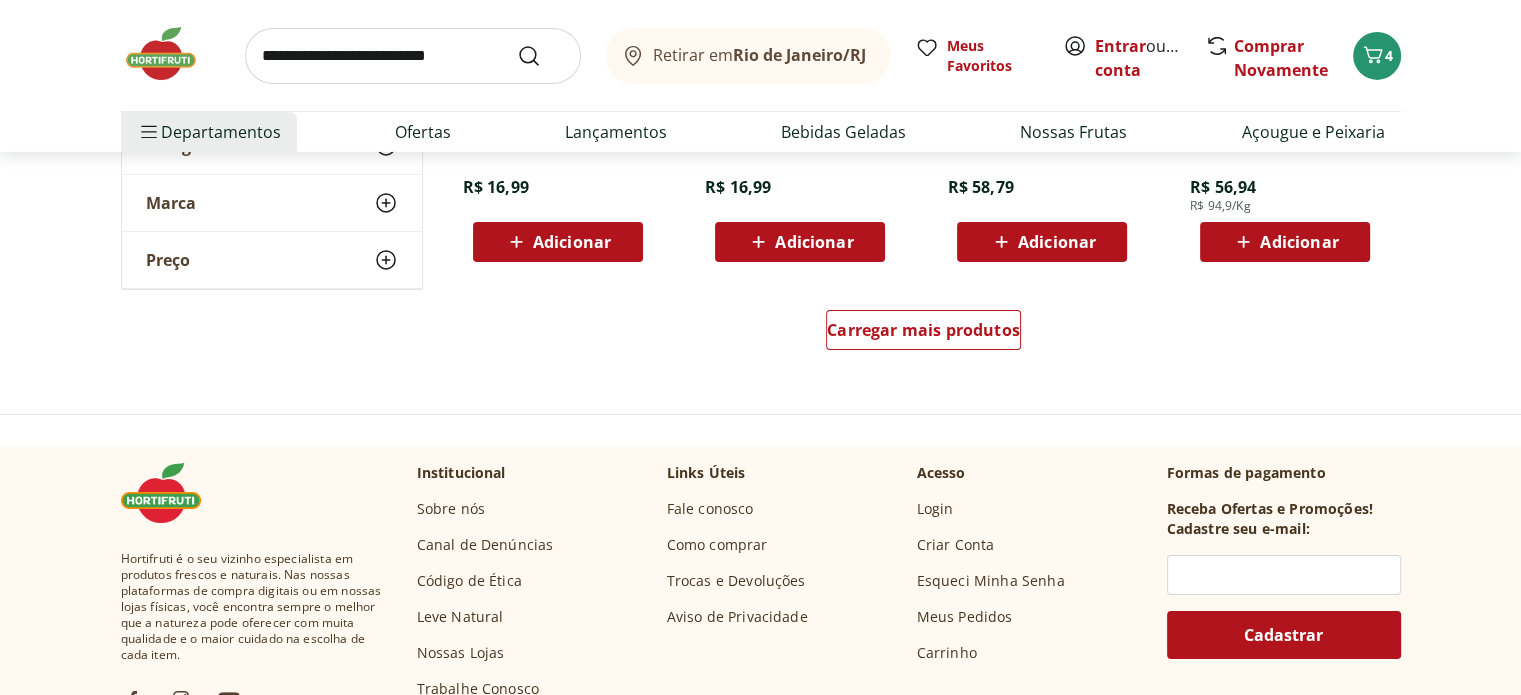 click on "Carregar mais produtos" at bounding box center (924, 334) 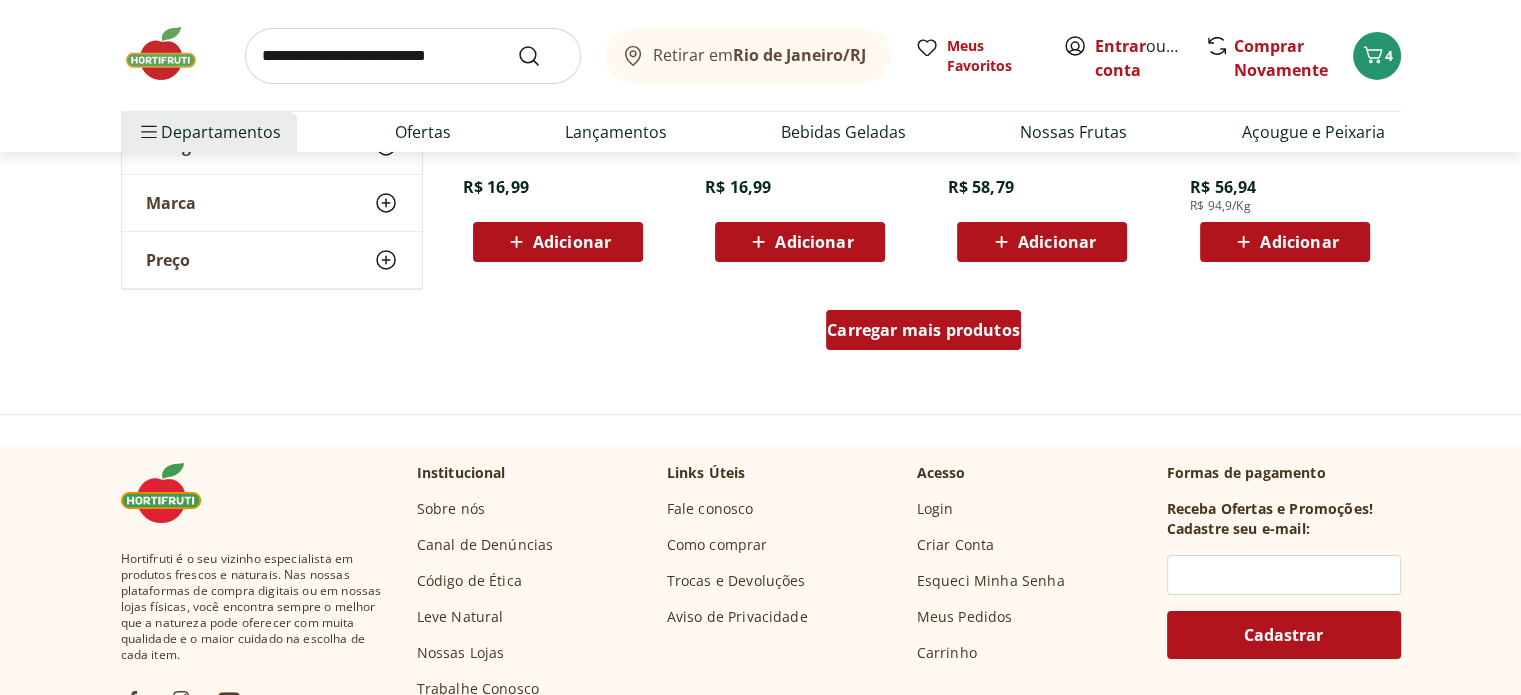click on "Carregar mais produtos" at bounding box center [923, 330] 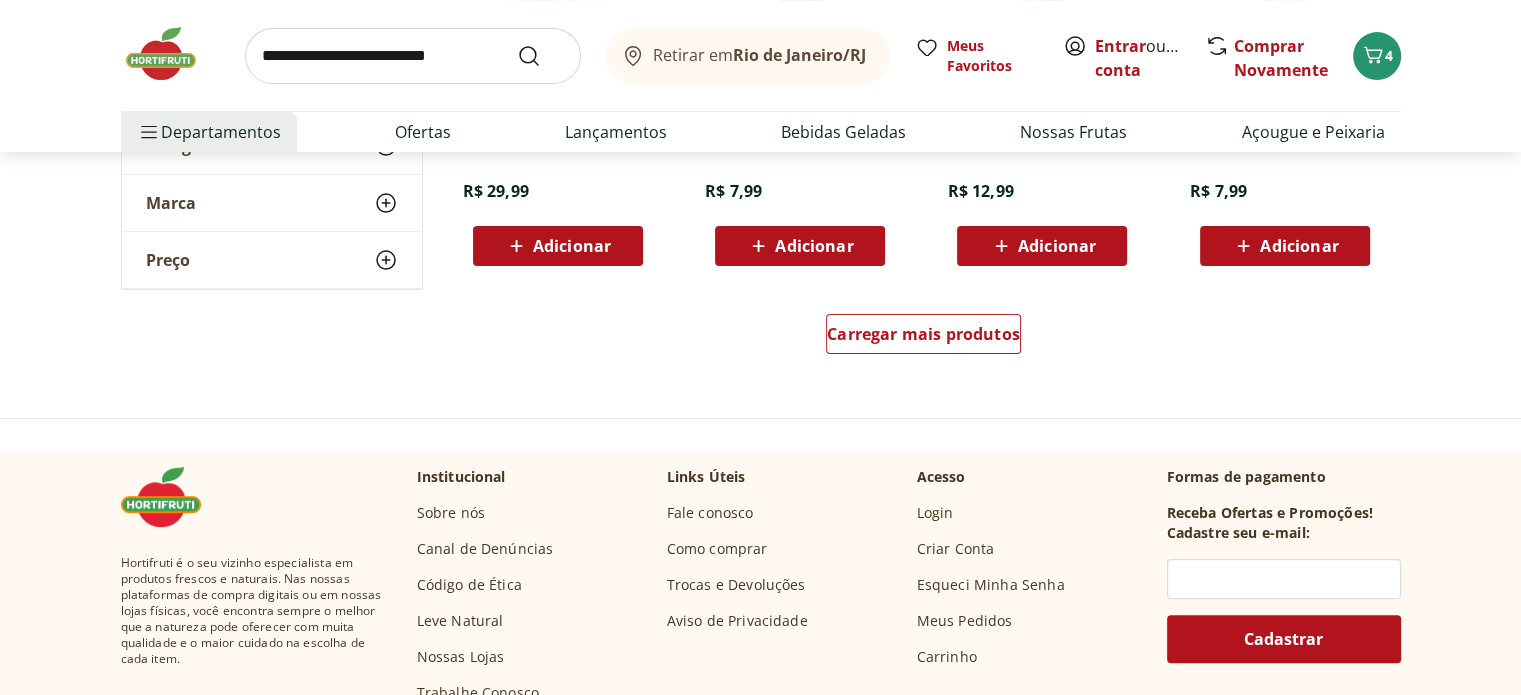 scroll, scrollTop: 15800, scrollLeft: 0, axis: vertical 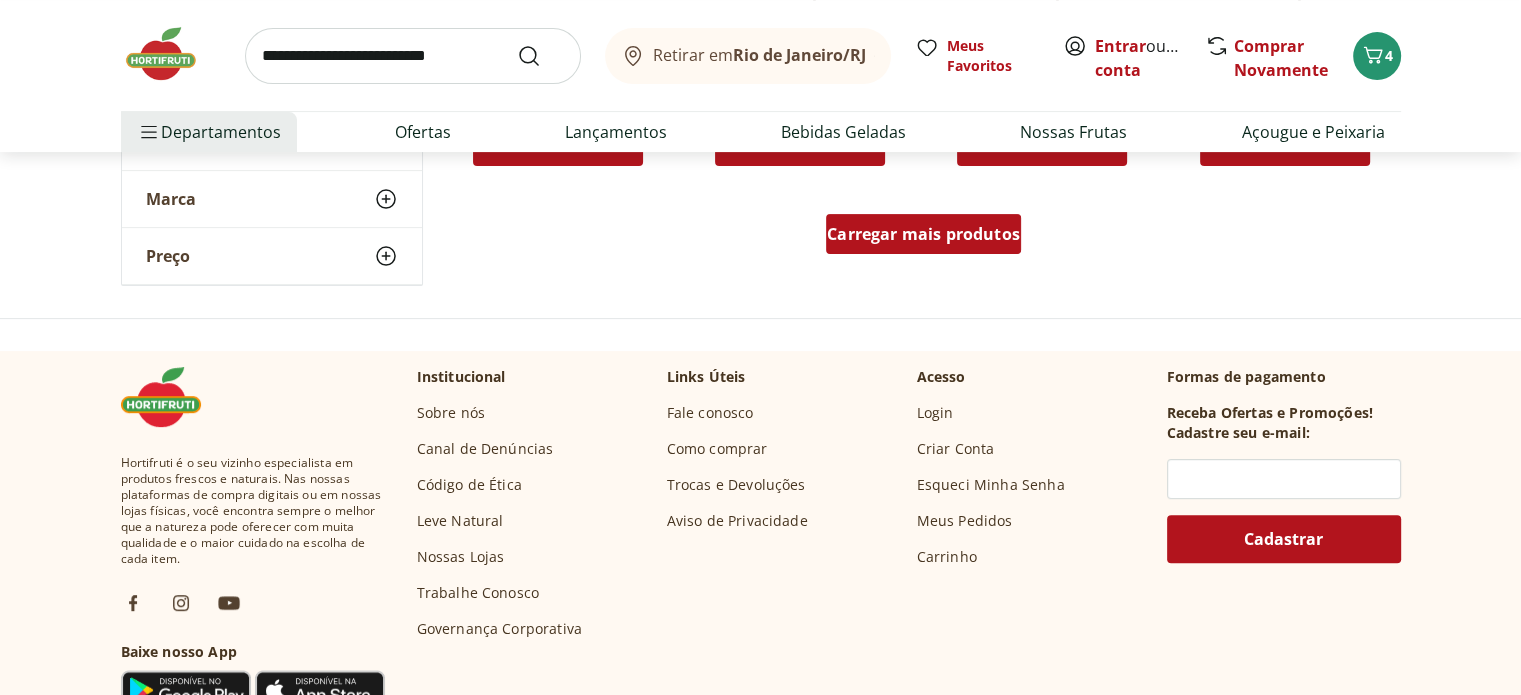 click on "Carregar mais produtos" at bounding box center (923, 234) 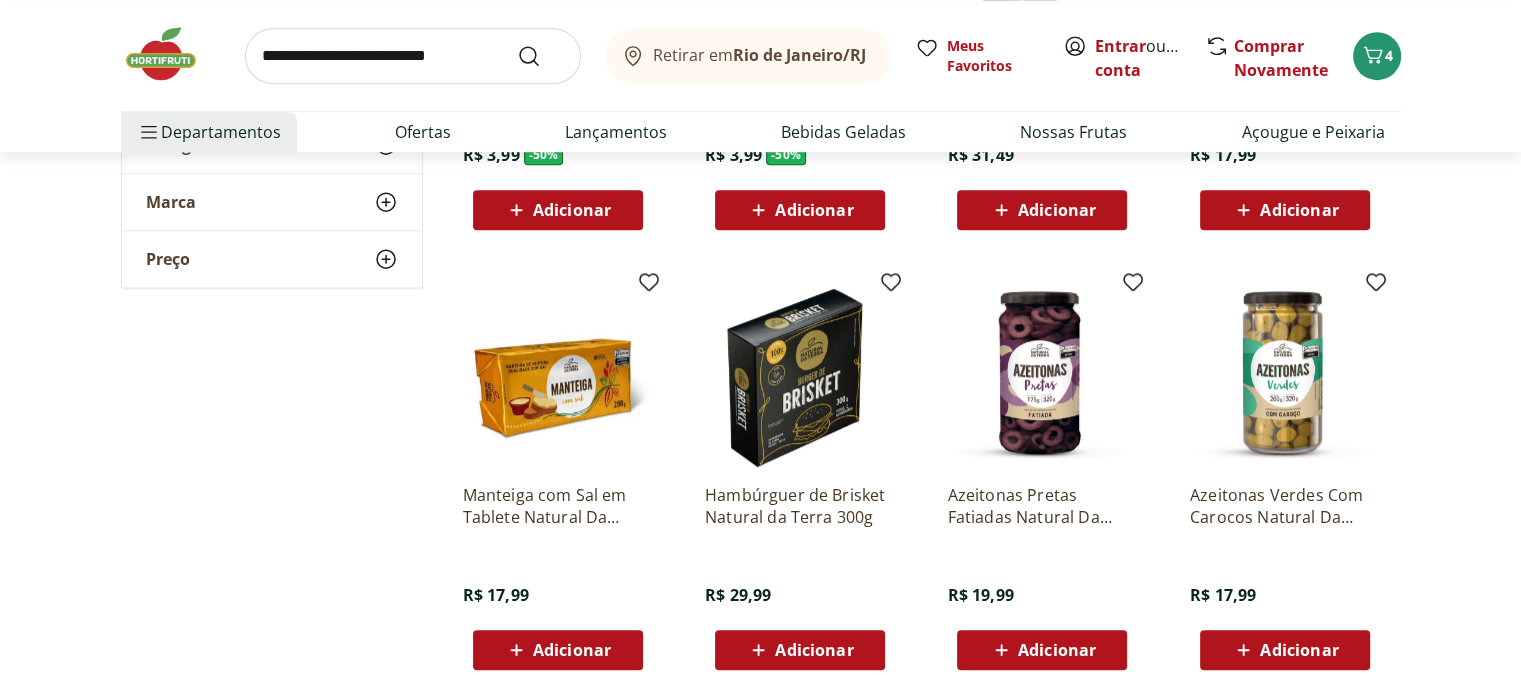 scroll, scrollTop: 17000, scrollLeft: 0, axis: vertical 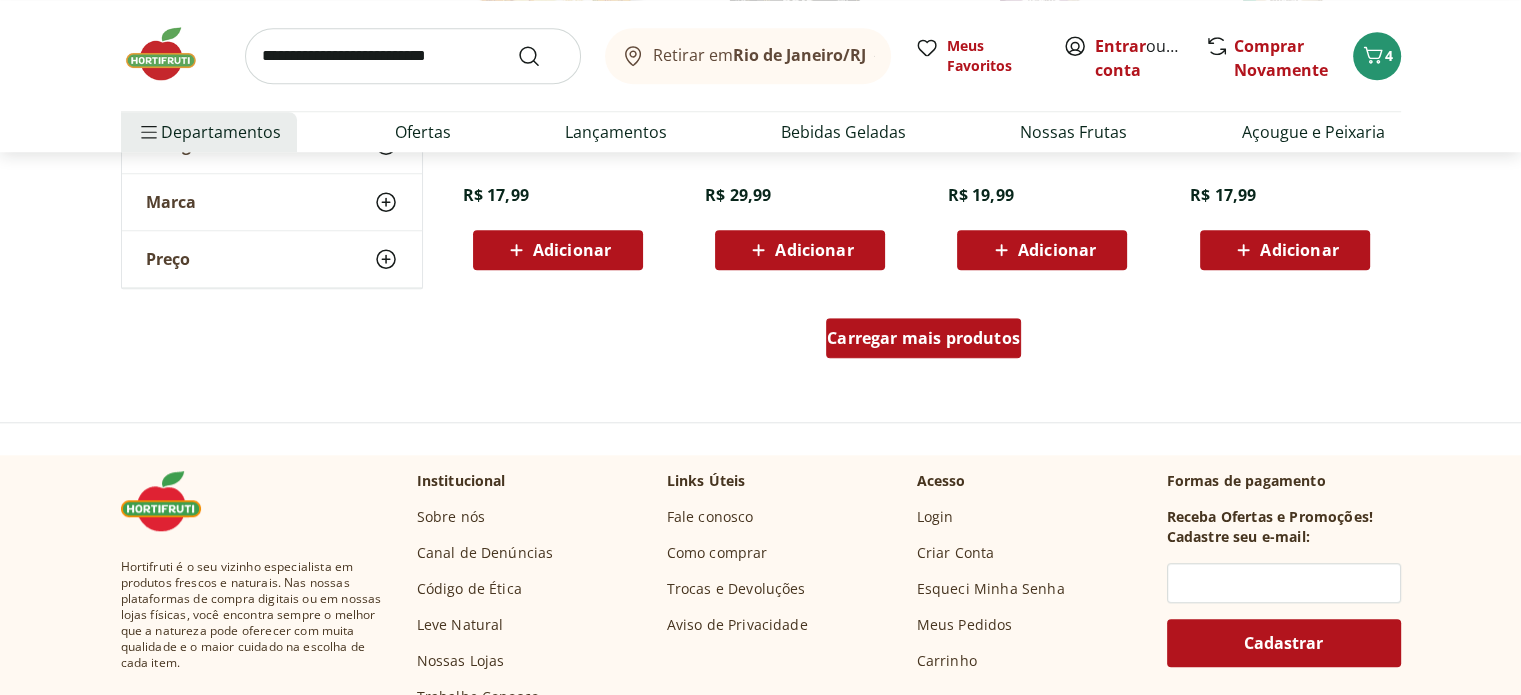 click on "Carregar mais produtos" at bounding box center [923, 338] 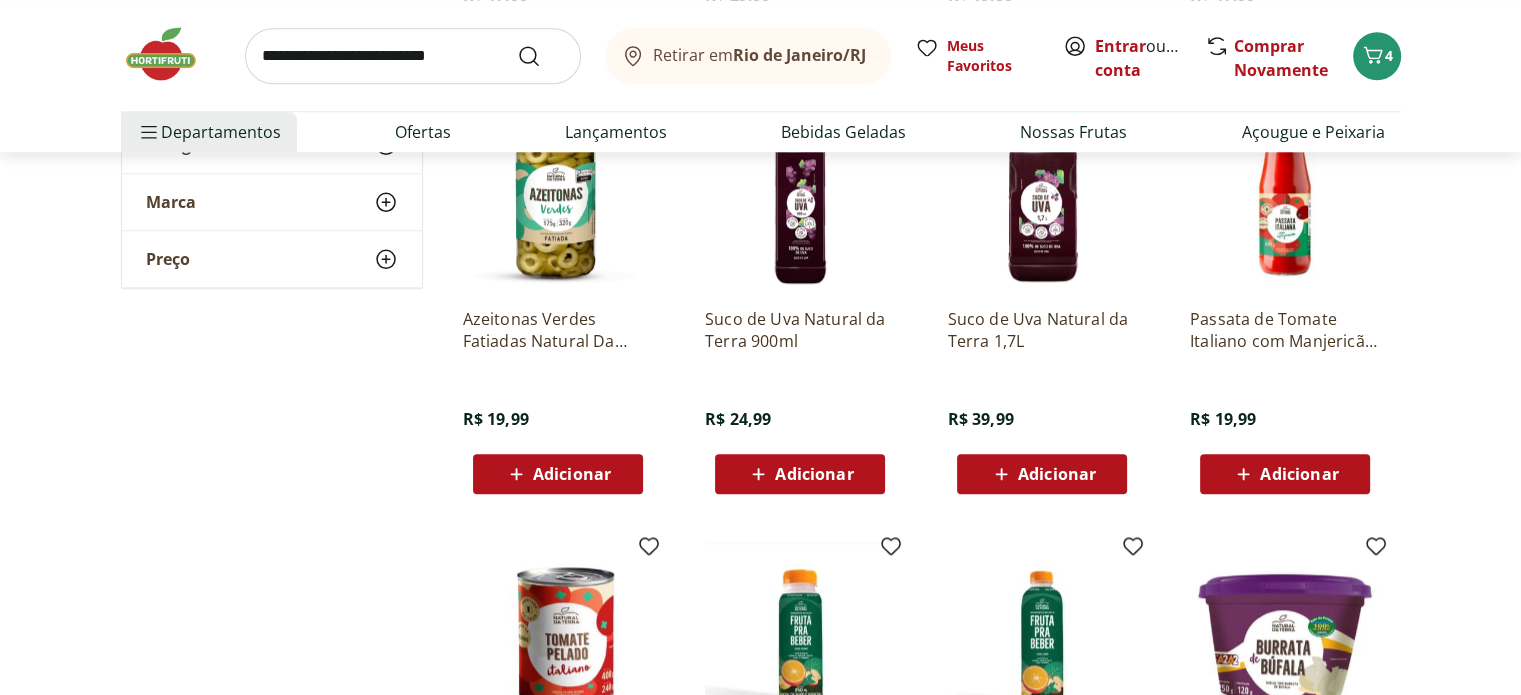 scroll, scrollTop: 16800, scrollLeft: 0, axis: vertical 